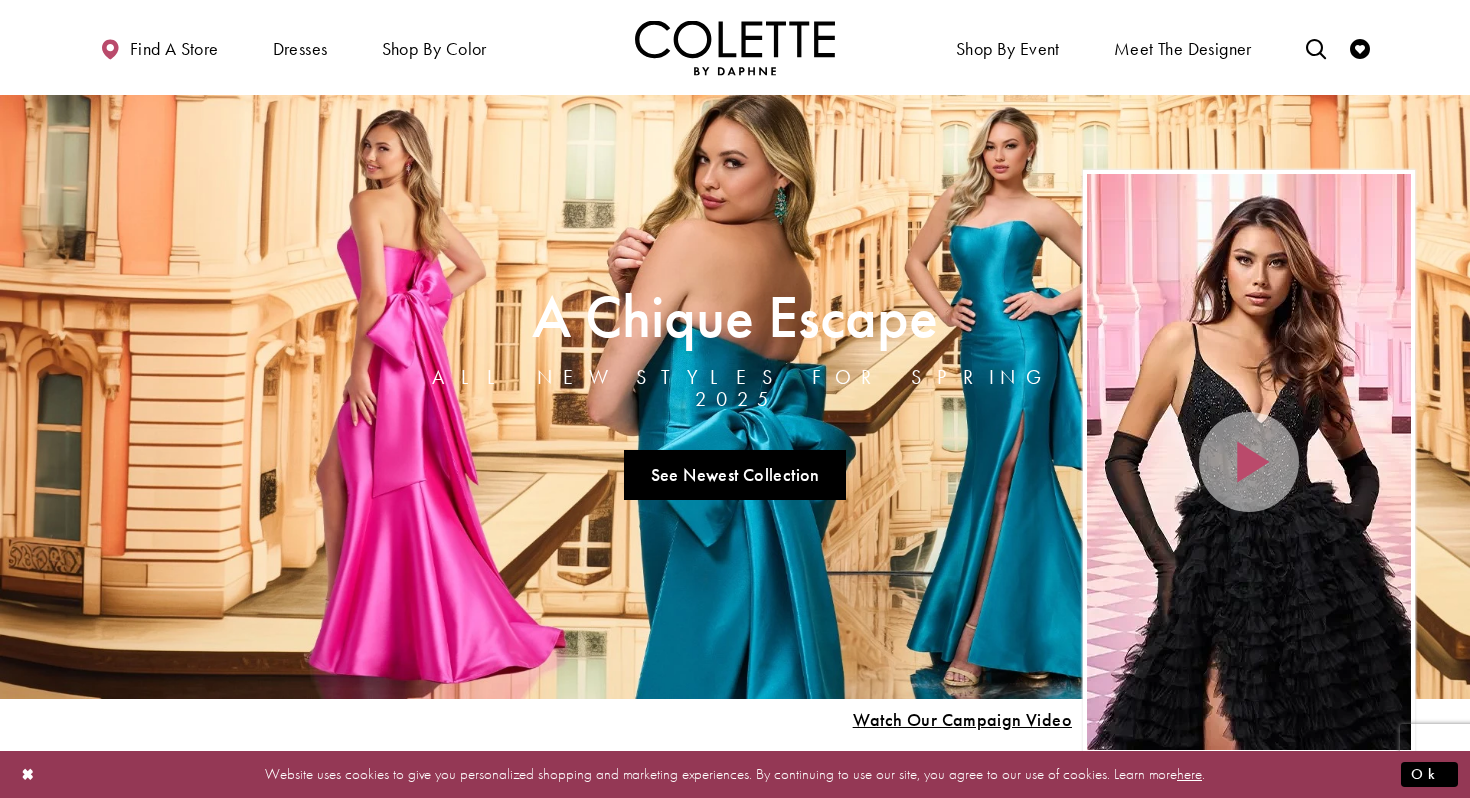 scroll, scrollTop: 2084, scrollLeft: 0, axis: vertical 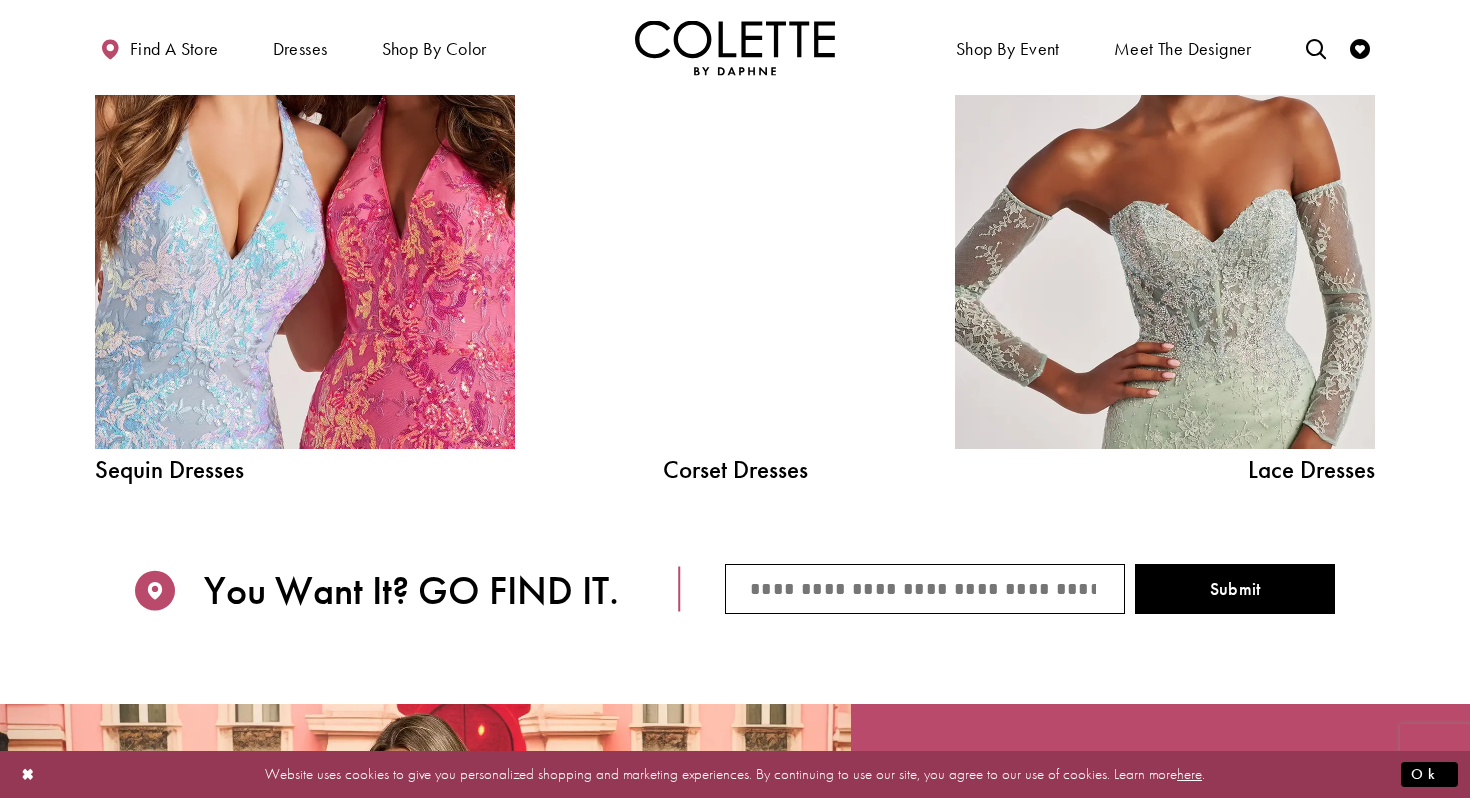 click at bounding box center (735, 184) 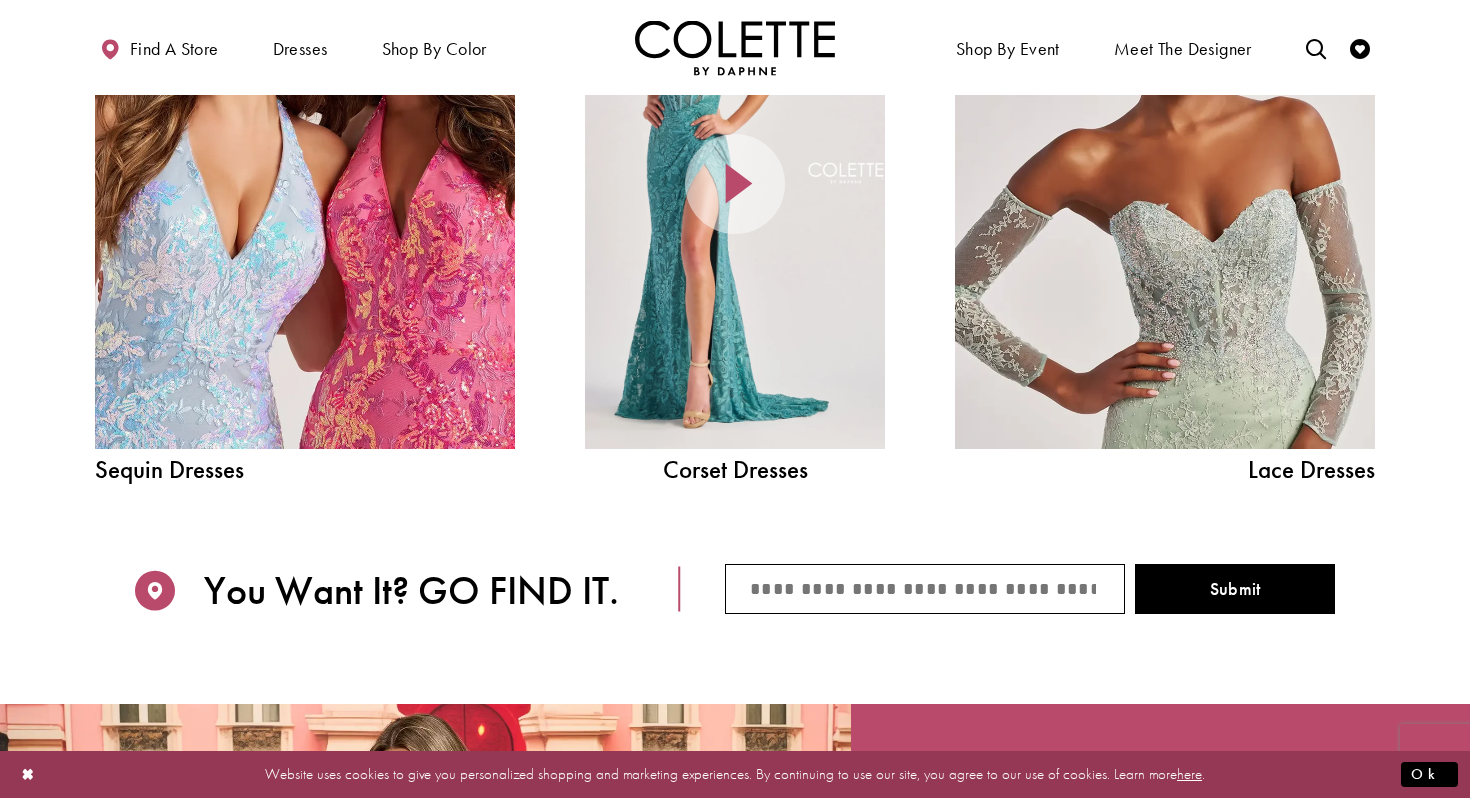 click at bounding box center [735, 184] 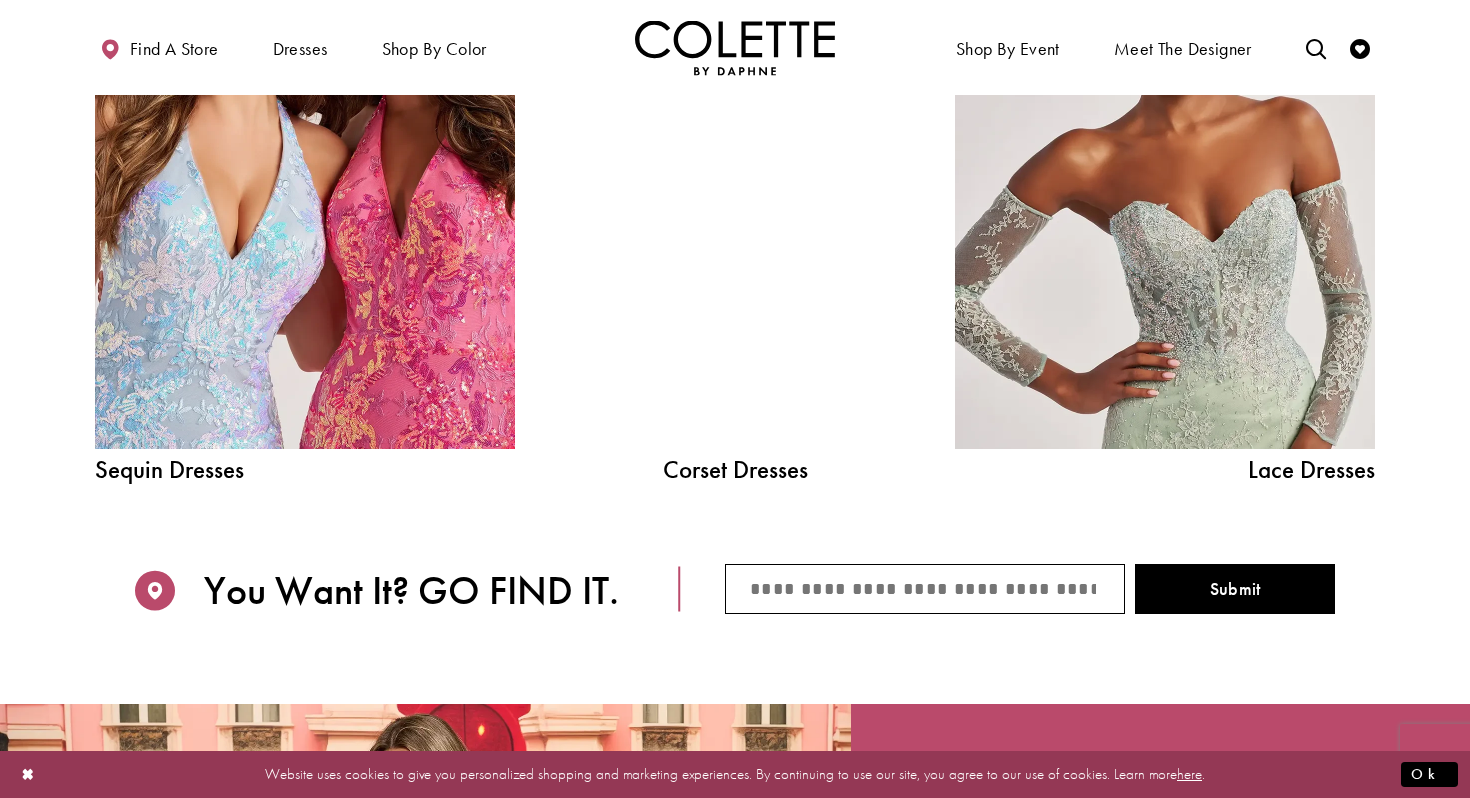 click at bounding box center (735, 184) 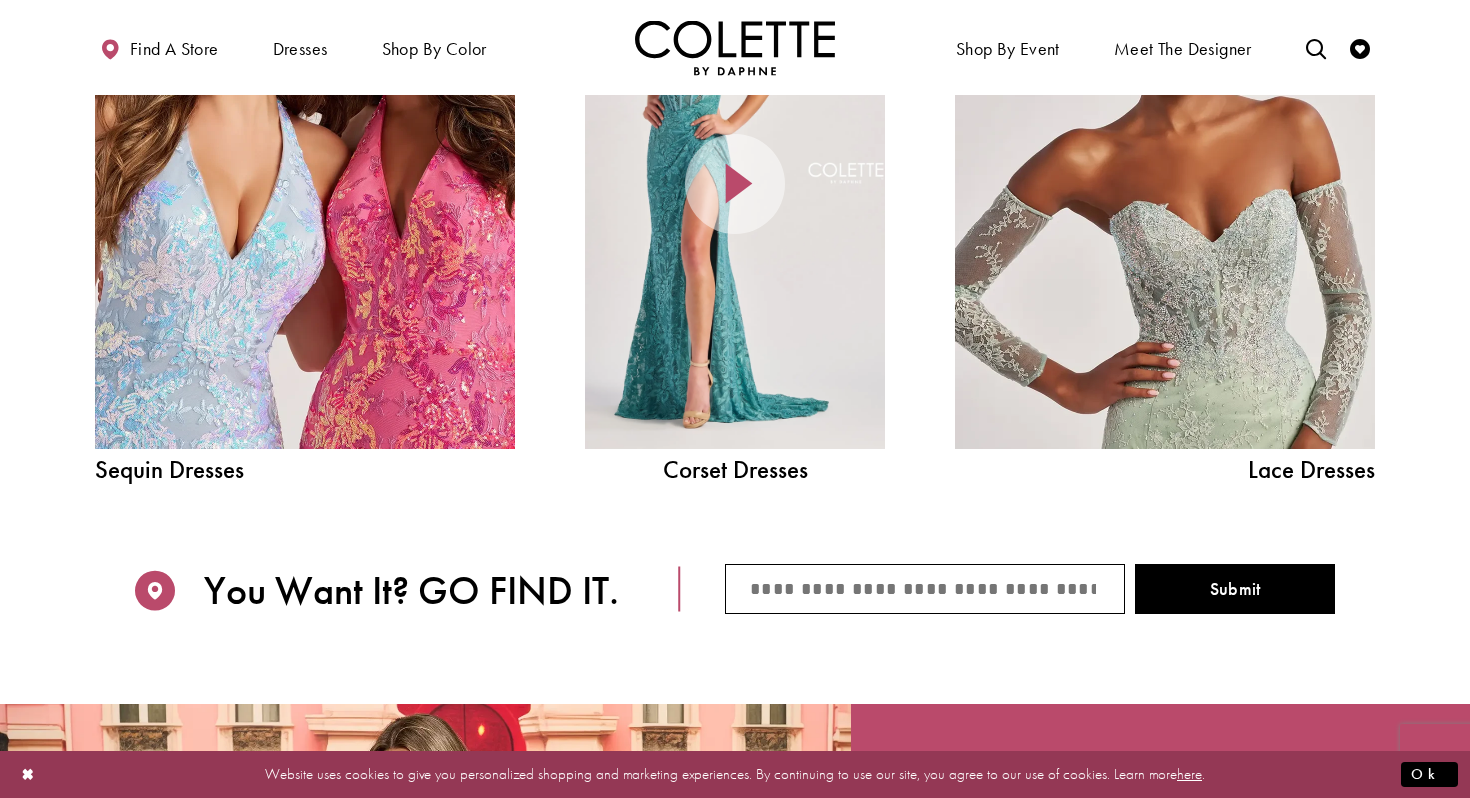 click at bounding box center (735, 184) 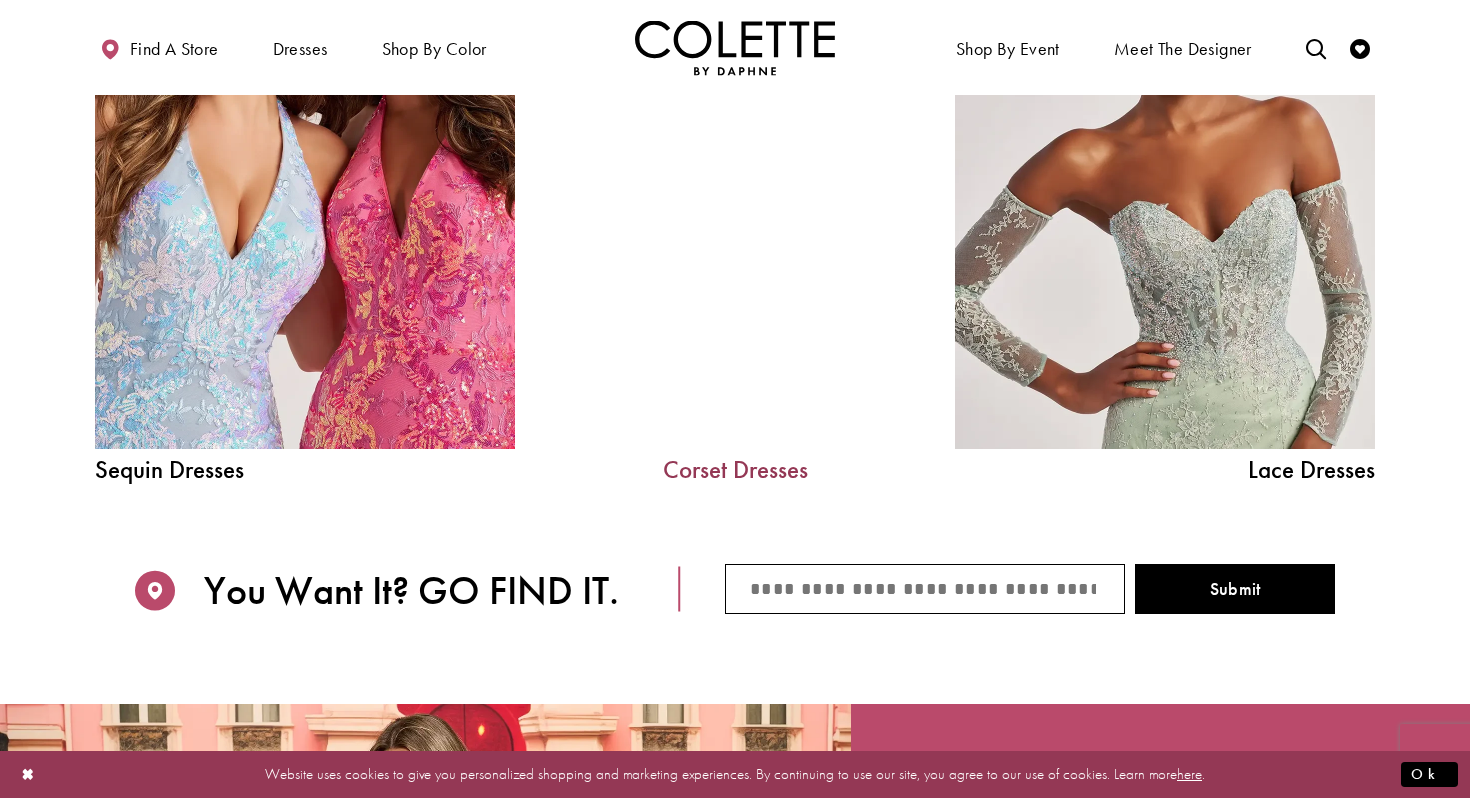 click on "Corset Dresses" at bounding box center (735, 469) 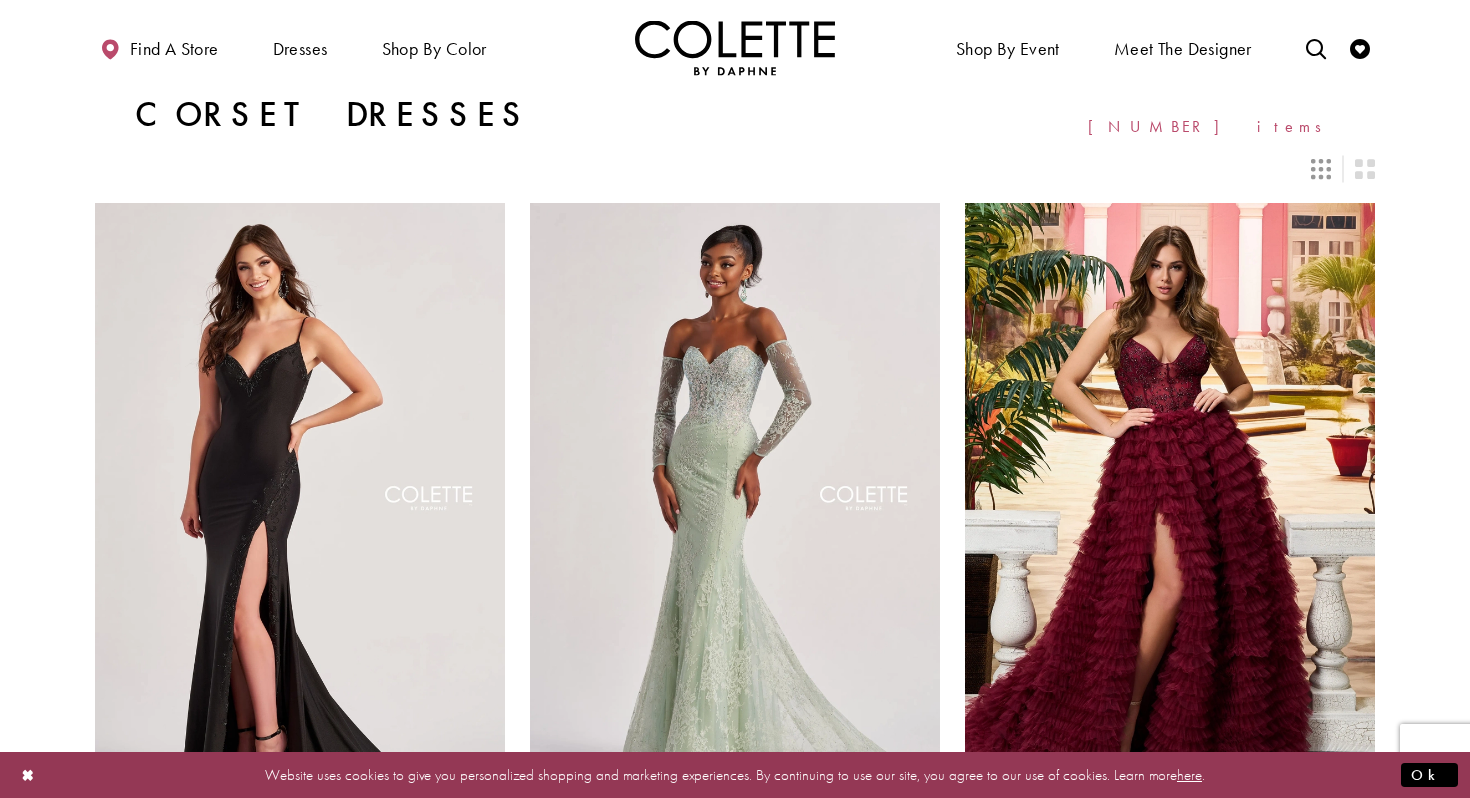 scroll, scrollTop: 14, scrollLeft: 0, axis: vertical 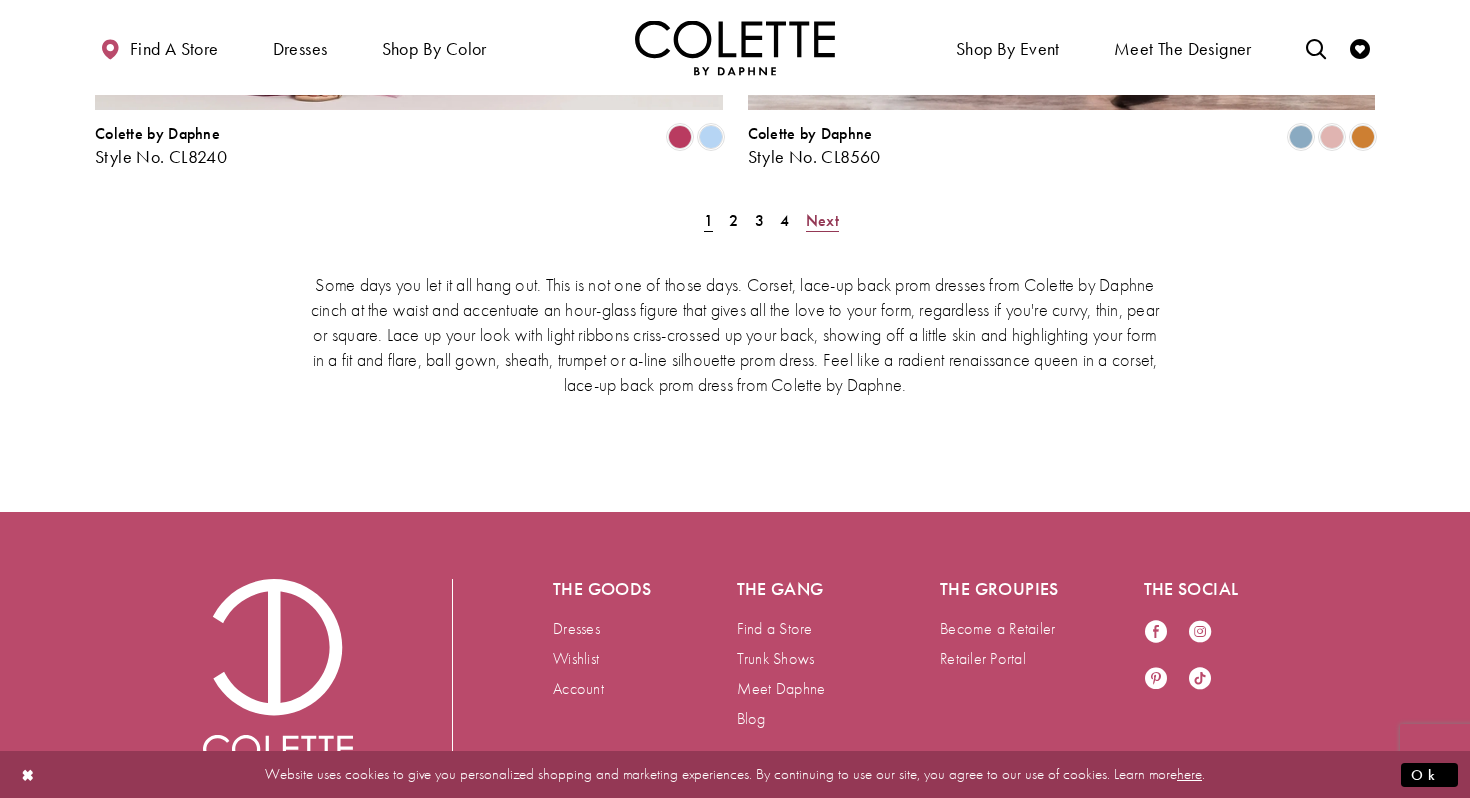 click on "Next" at bounding box center [822, 220] 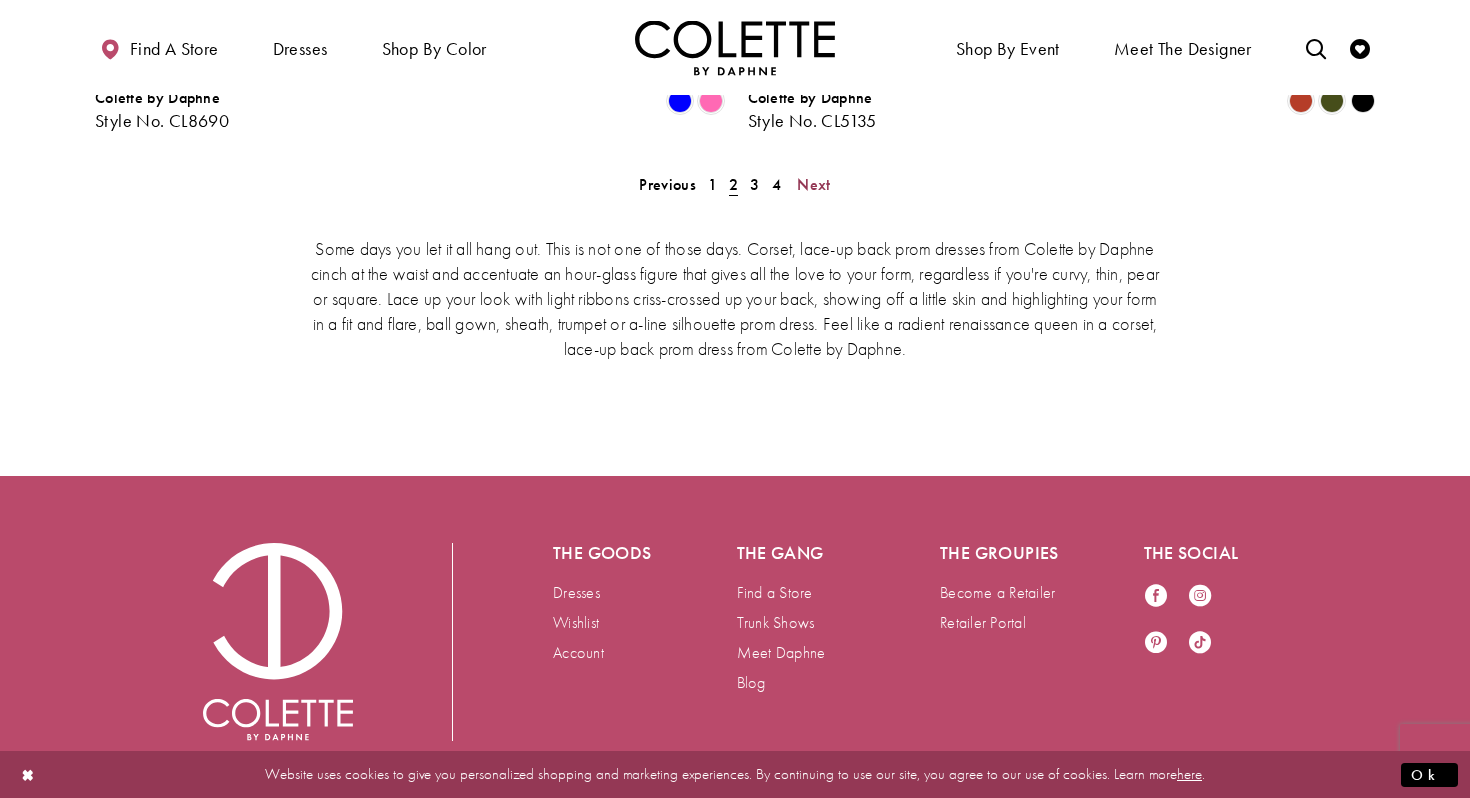 scroll, scrollTop: 3766, scrollLeft: 0, axis: vertical 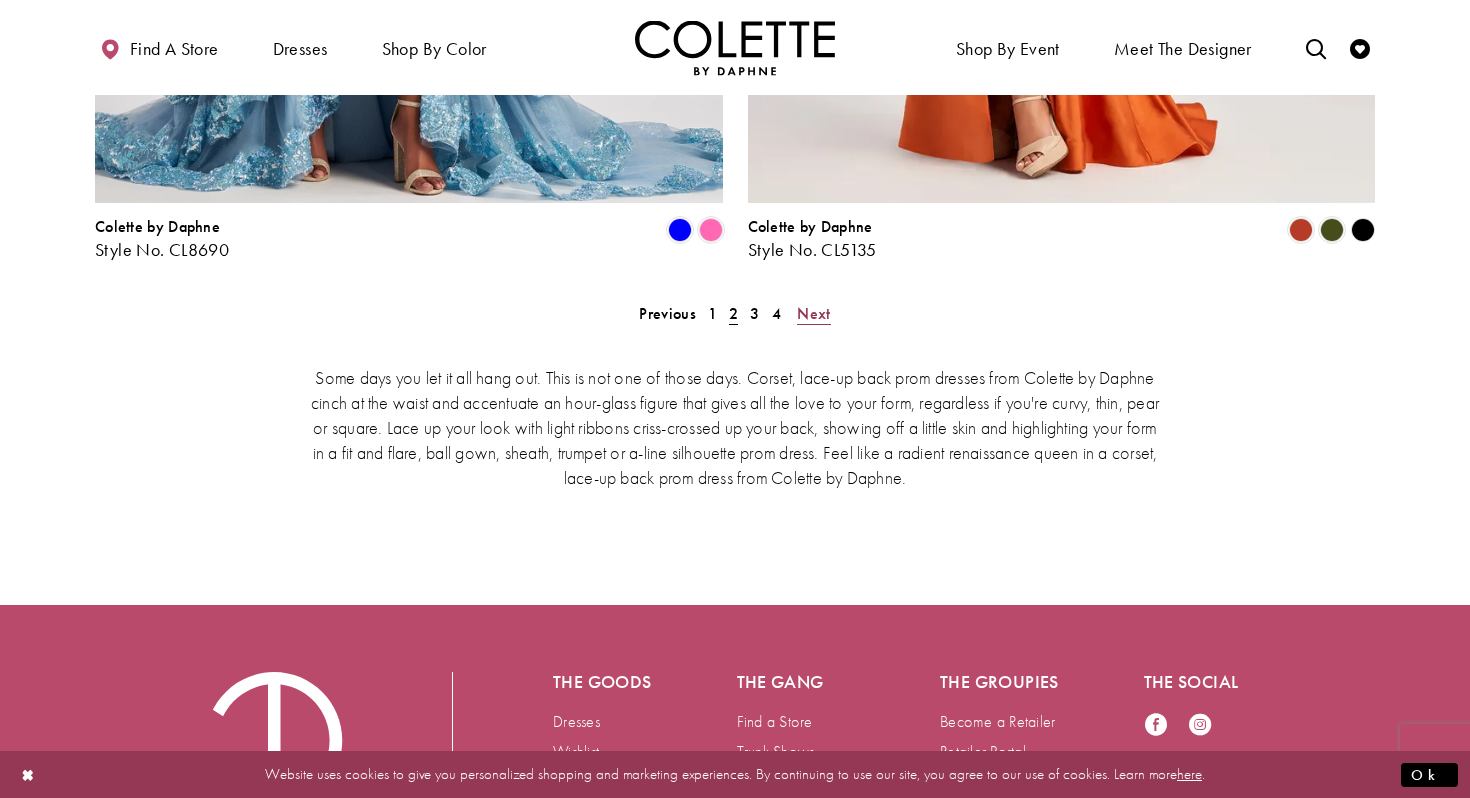 click on "Next" at bounding box center [813, 313] 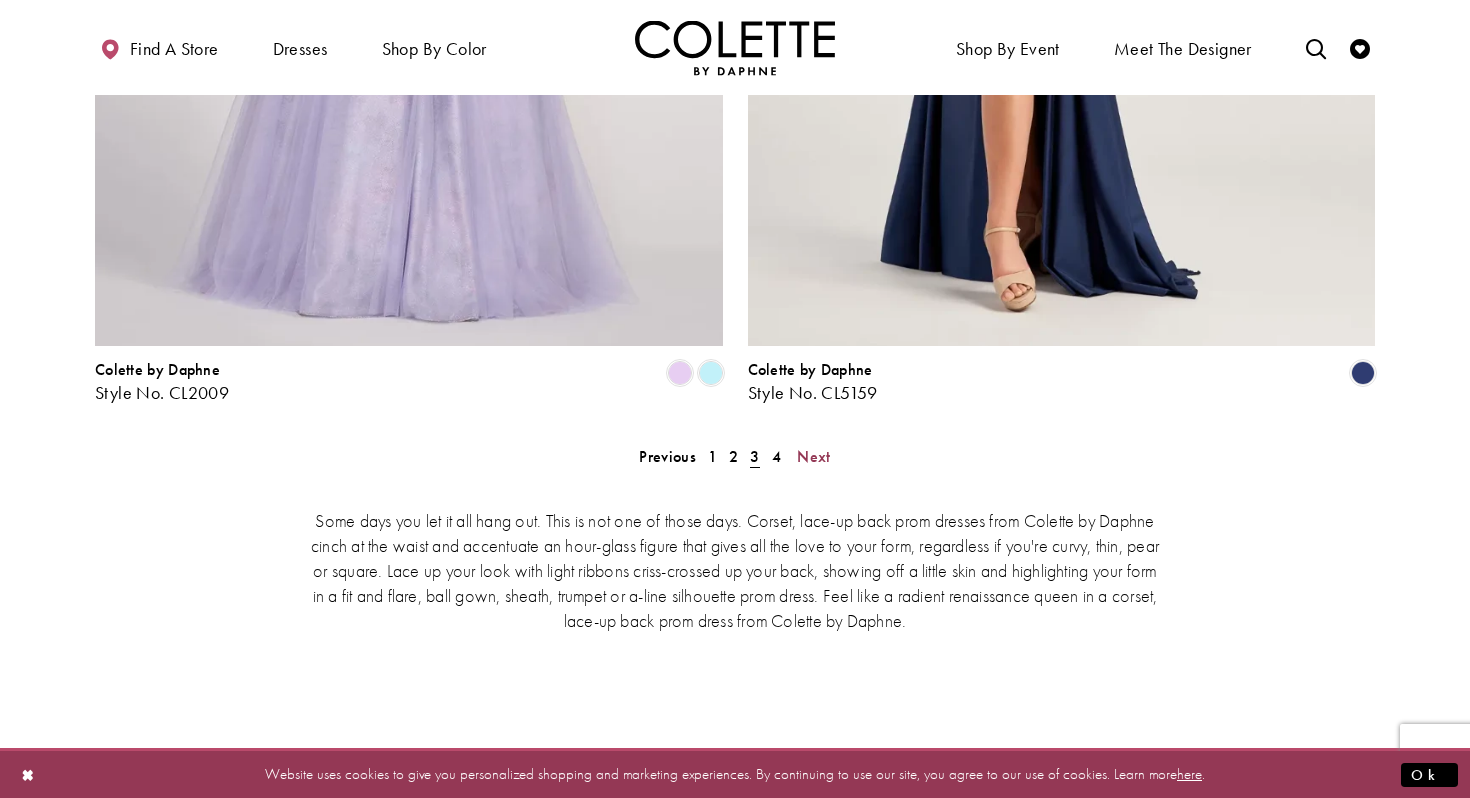 scroll, scrollTop: 3728, scrollLeft: 0, axis: vertical 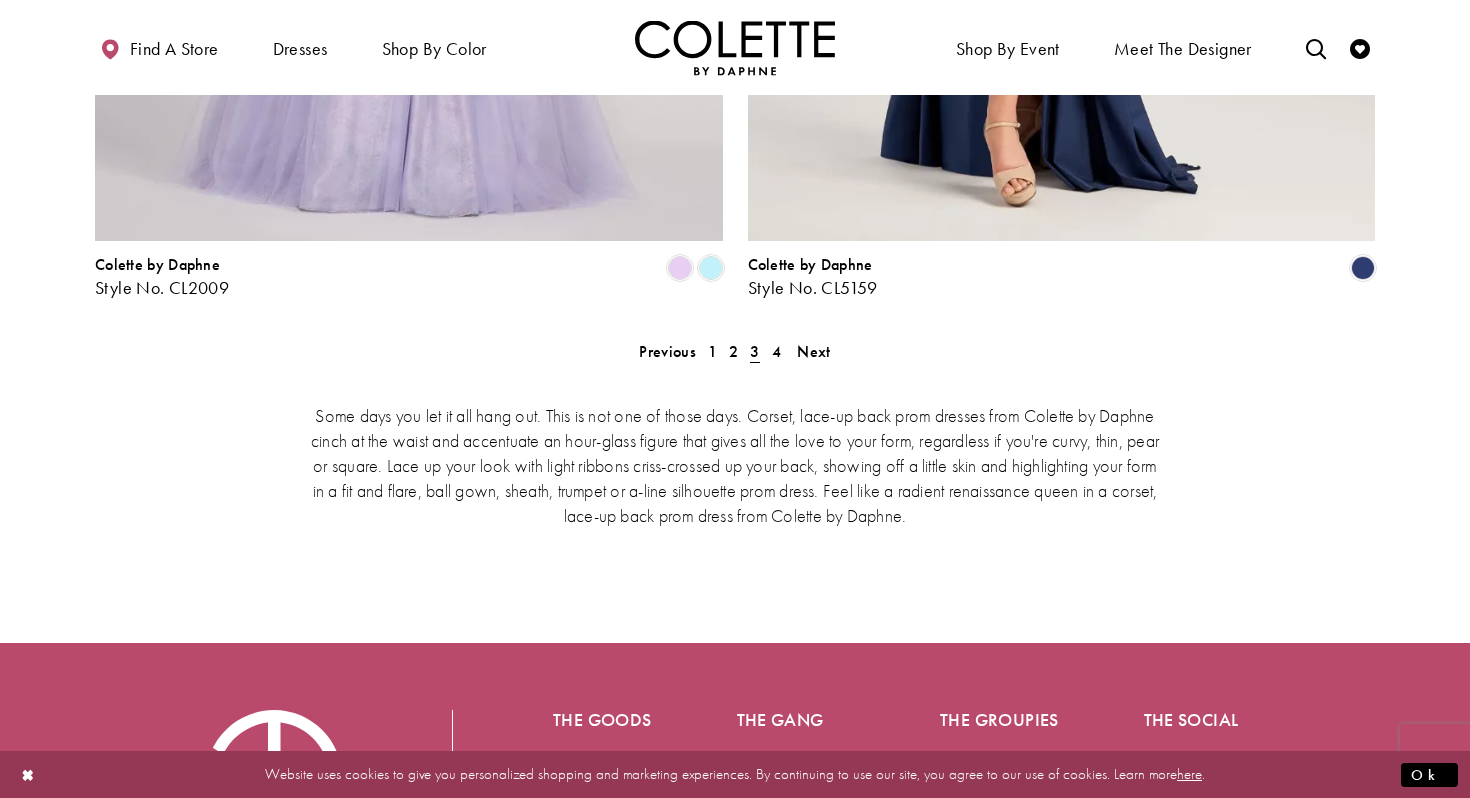 click on "Some days you let it all hang out. This is not one of those days. Corset, lace-up back prom dresses from Colette by Daphne cinch at the waist and accentuate an hour-glass figure that gives all the love to your form, regardless if you're curvy, thin, pear or square. Lace up your look with light ribbons criss-crossed up your back, showing off a little skin and highlighting your form in a fit and flare, ball gown, sheath, trumpet or a-line silhouette prom dress. Feel like a radient renaissance queen in a corset, lace-up back prom dress from Colette by Daphne." at bounding box center (735, 464) 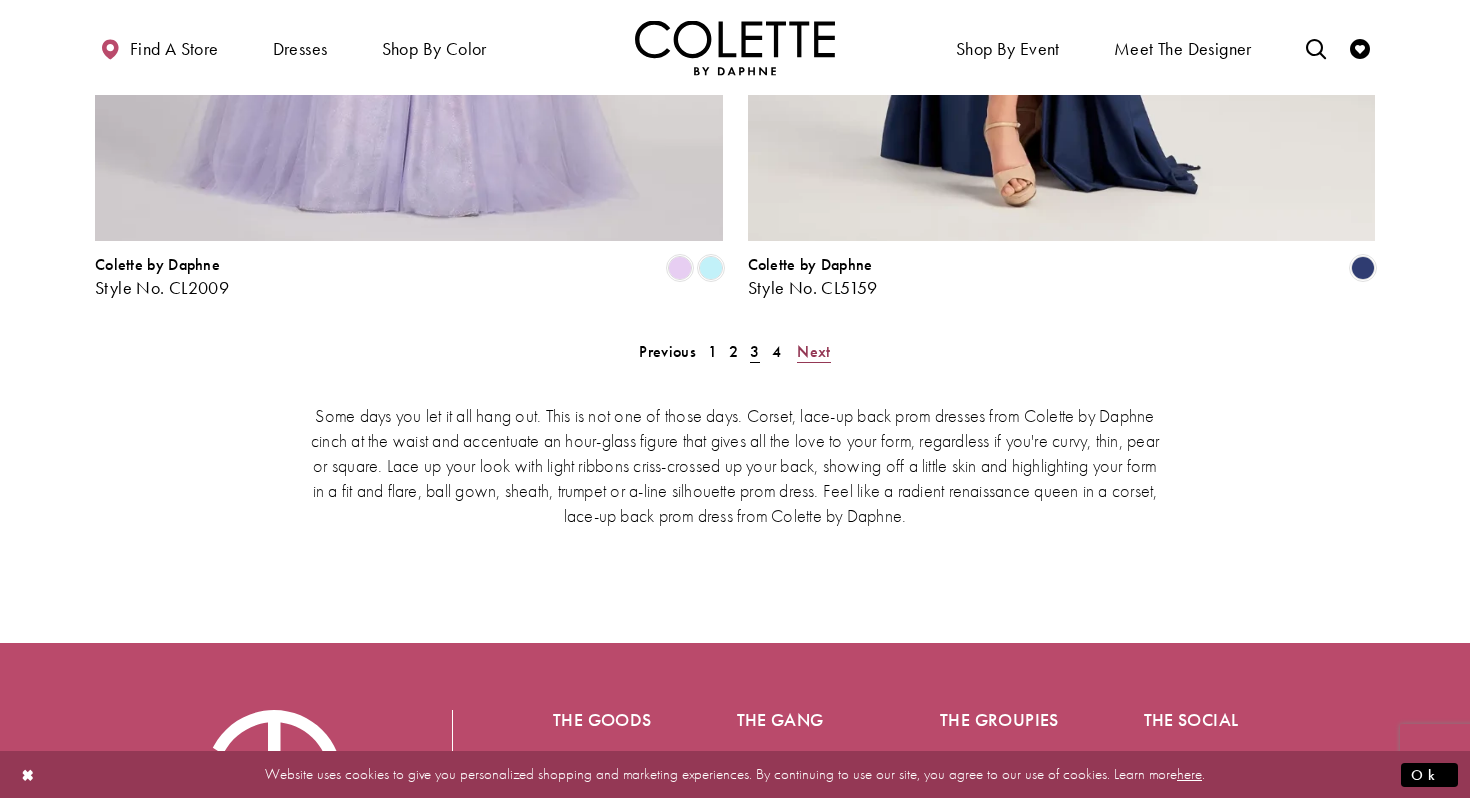 click on "Next" at bounding box center (813, 351) 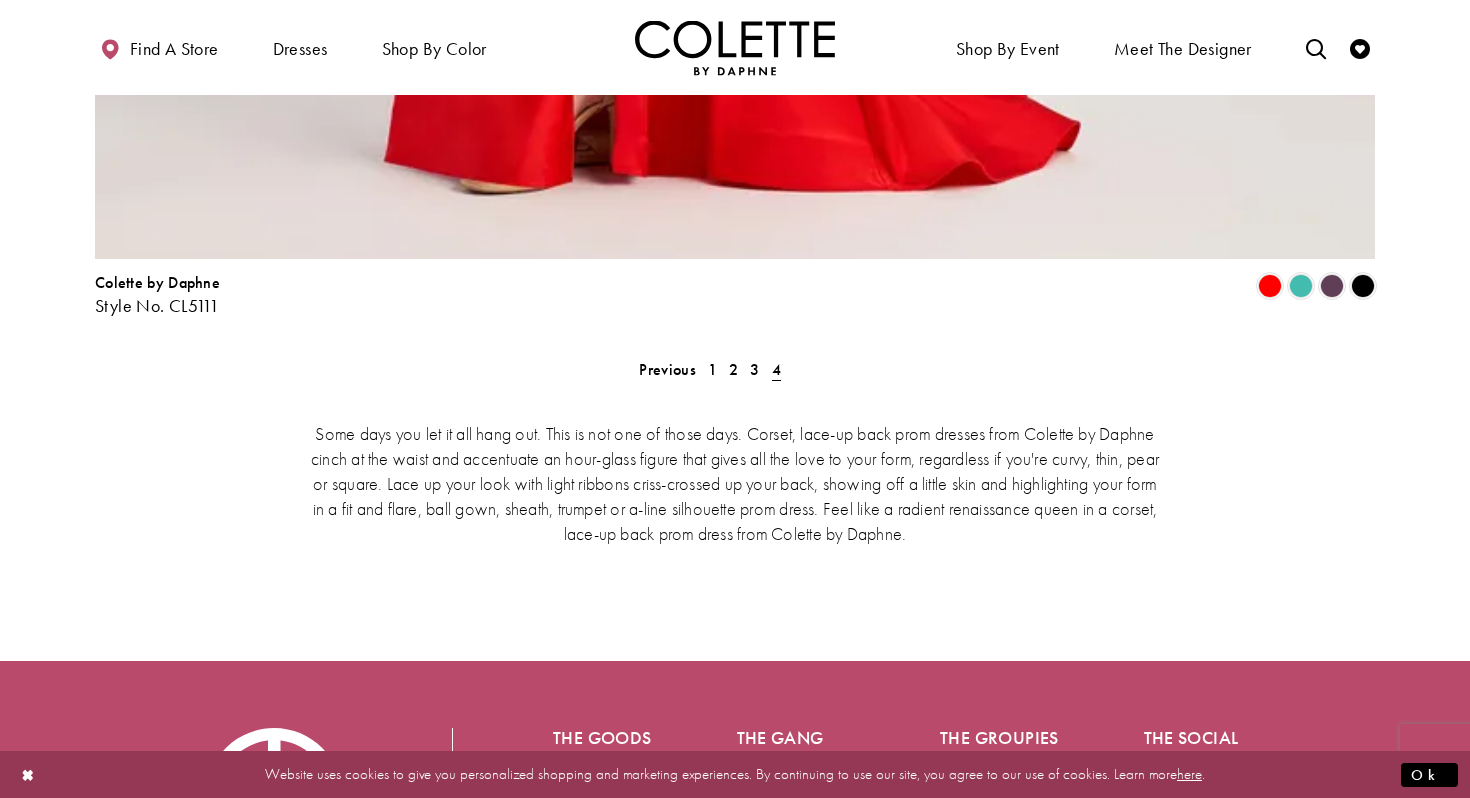 scroll, scrollTop: 4937, scrollLeft: 0, axis: vertical 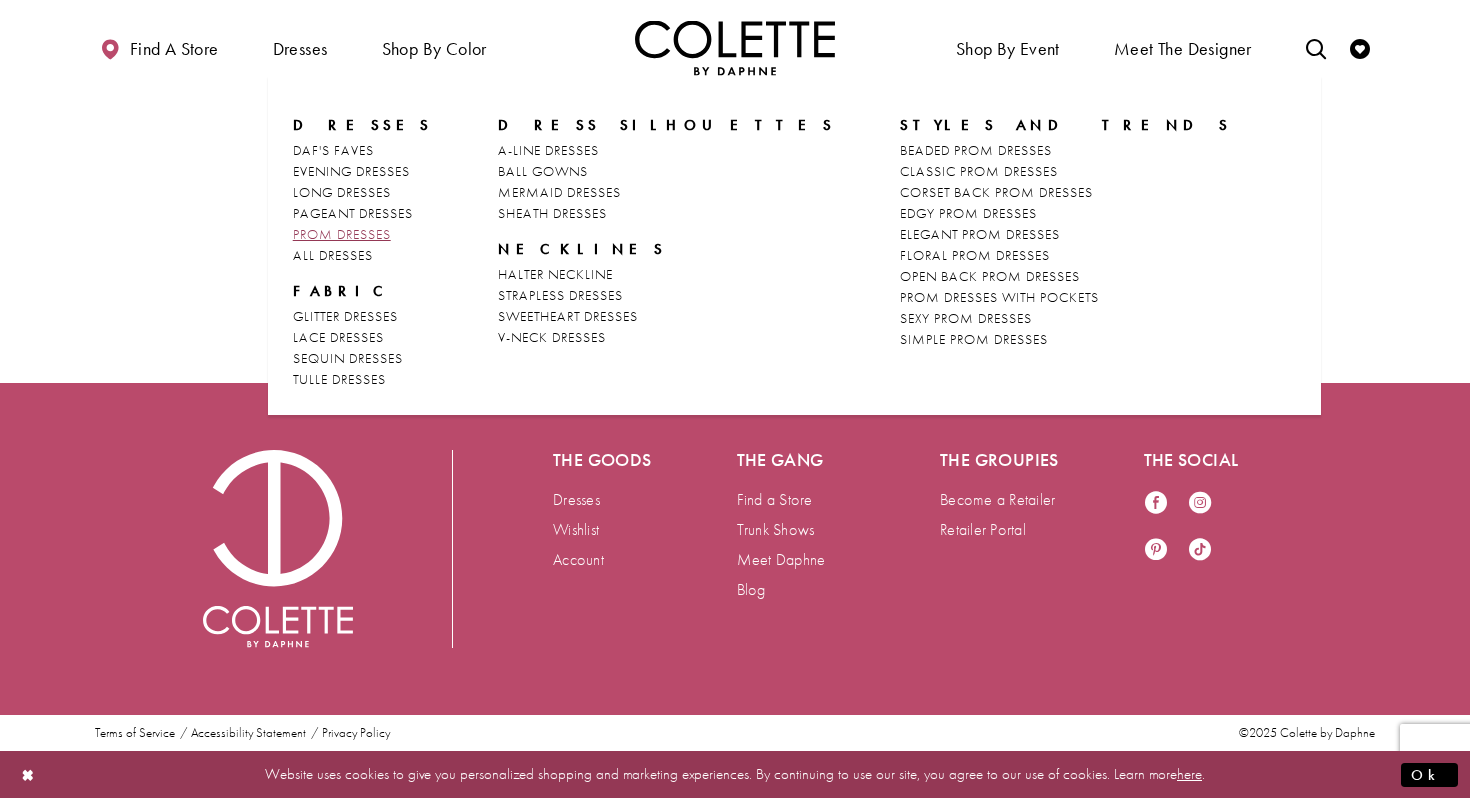 click on "PROM DRESSES" at bounding box center (342, 234) 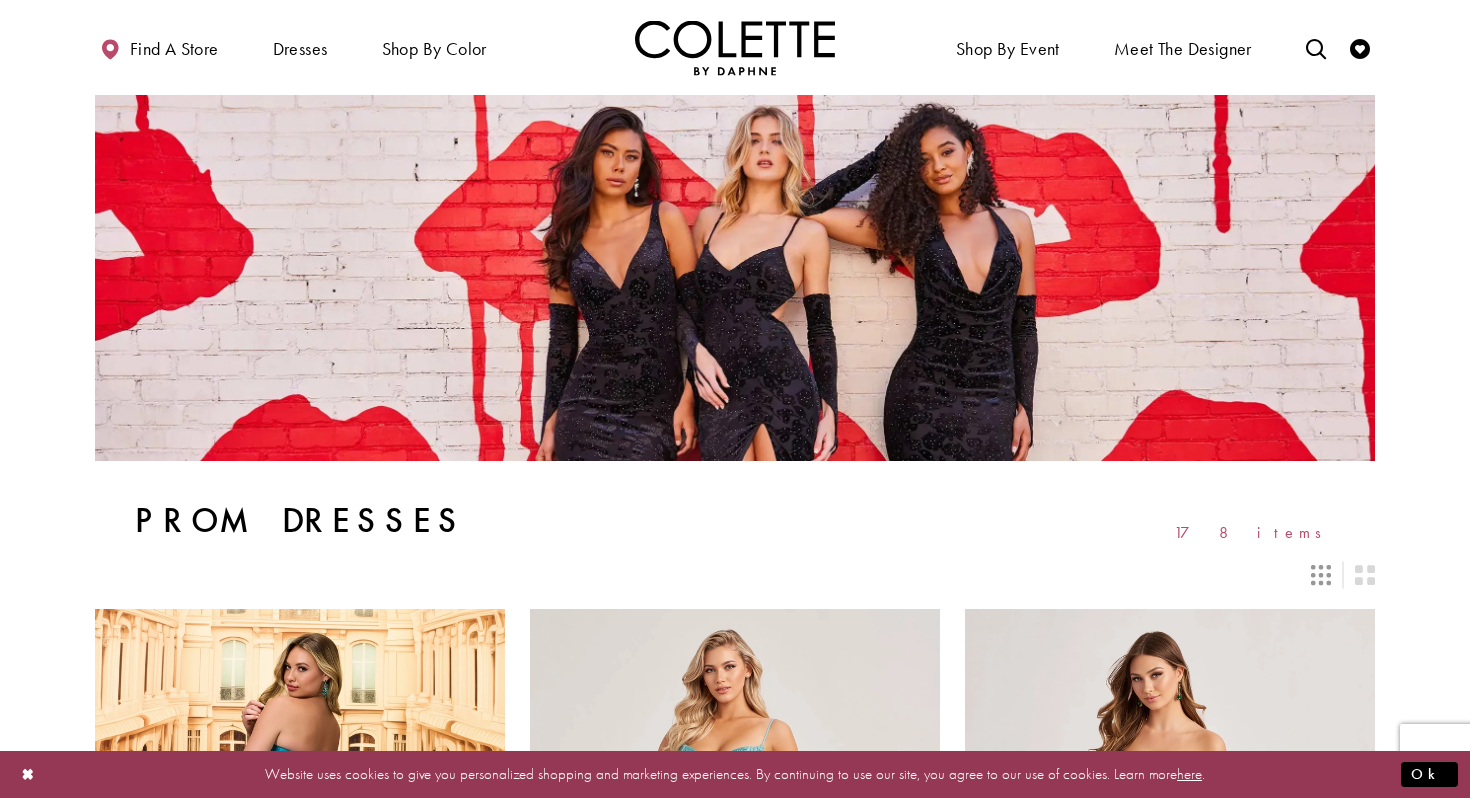 scroll, scrollTop: 0, scrollLeft: 0, axis: both 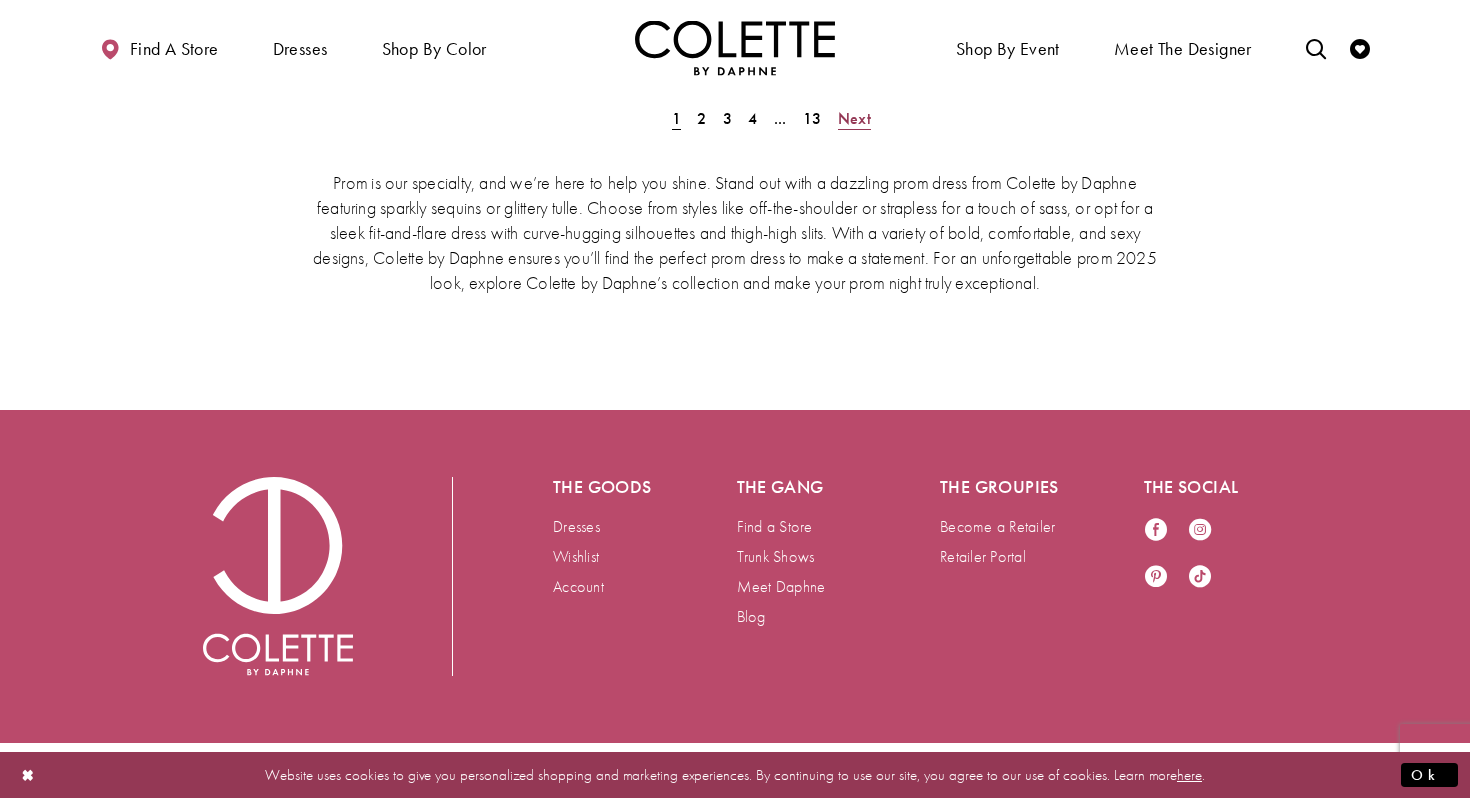 click on "Next" at bounding box center [854, 118] 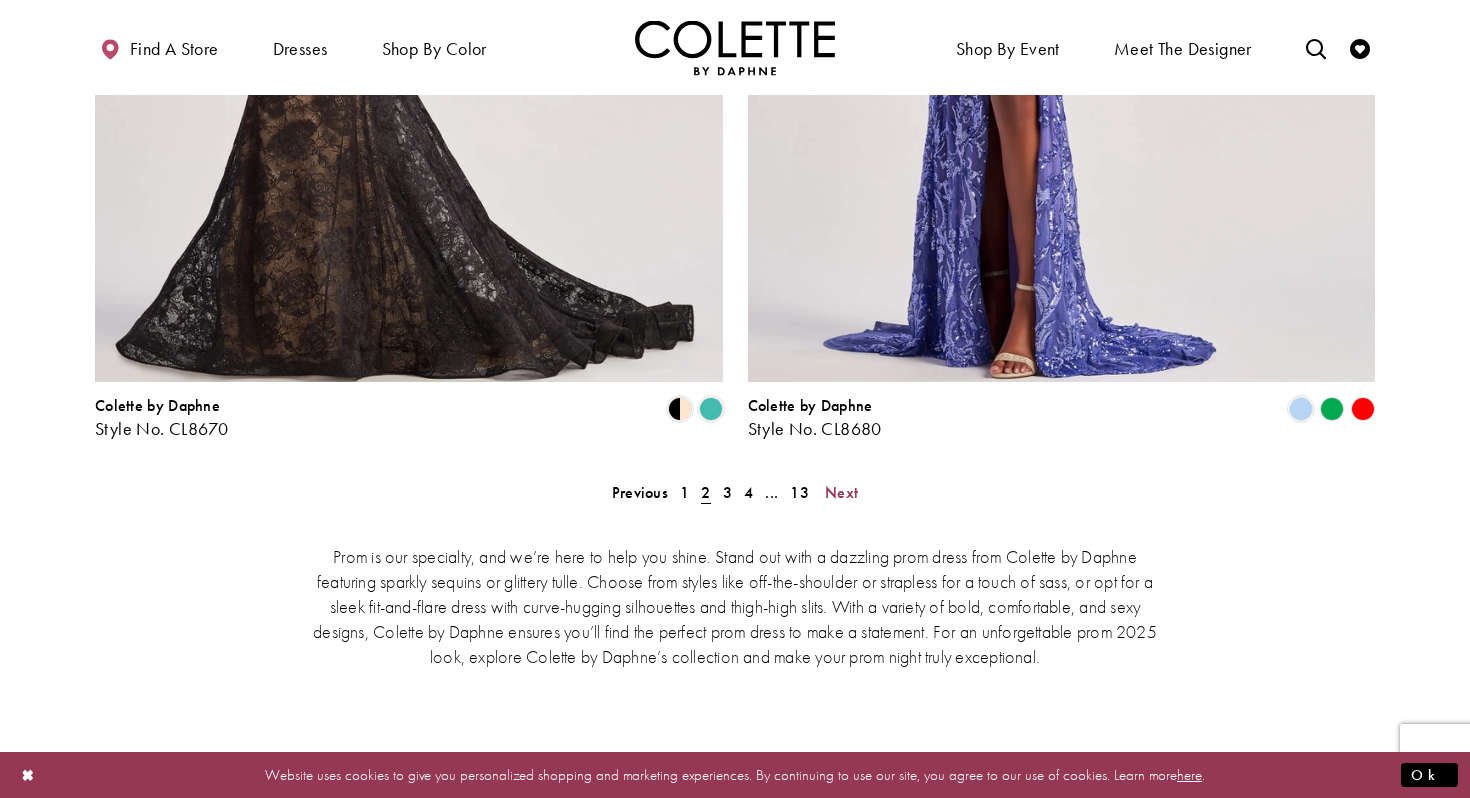 scroll, scrollTop: 3994, scrollLeft: 0, axis: vertical 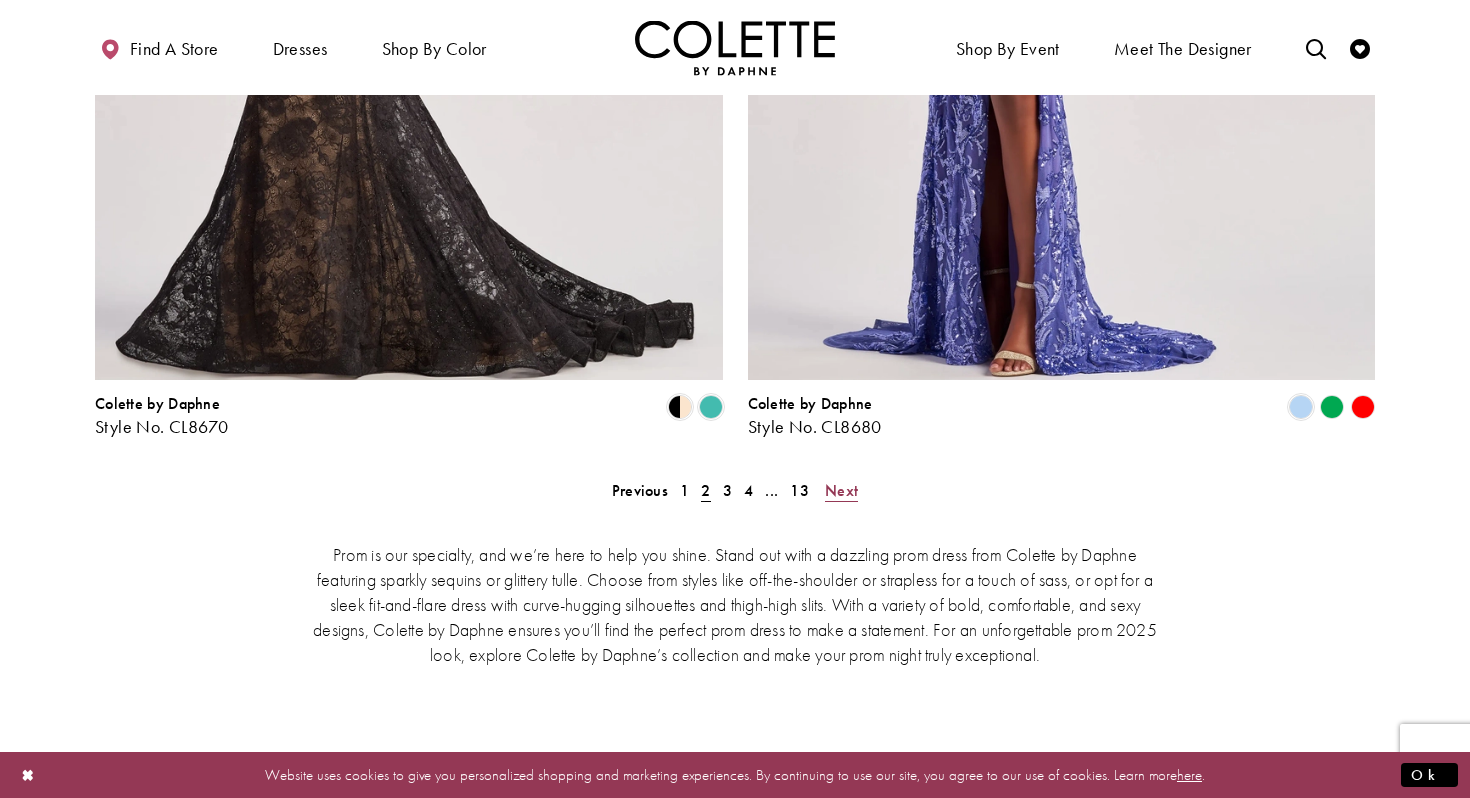 click on "Next" at bounding box center [841, 490] 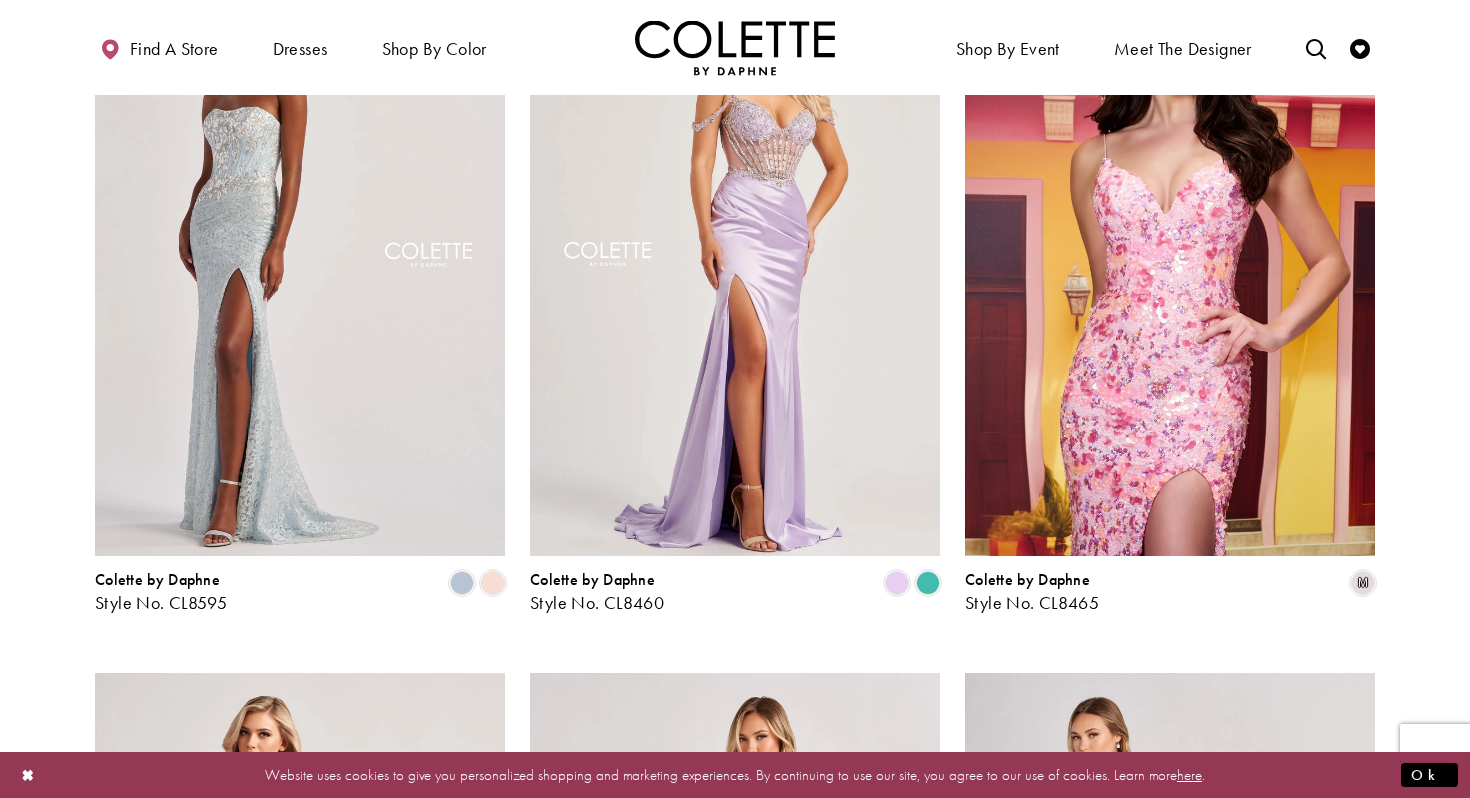 scroll, scrollTop: 1363, scrollLeft: 0, axis: vertical 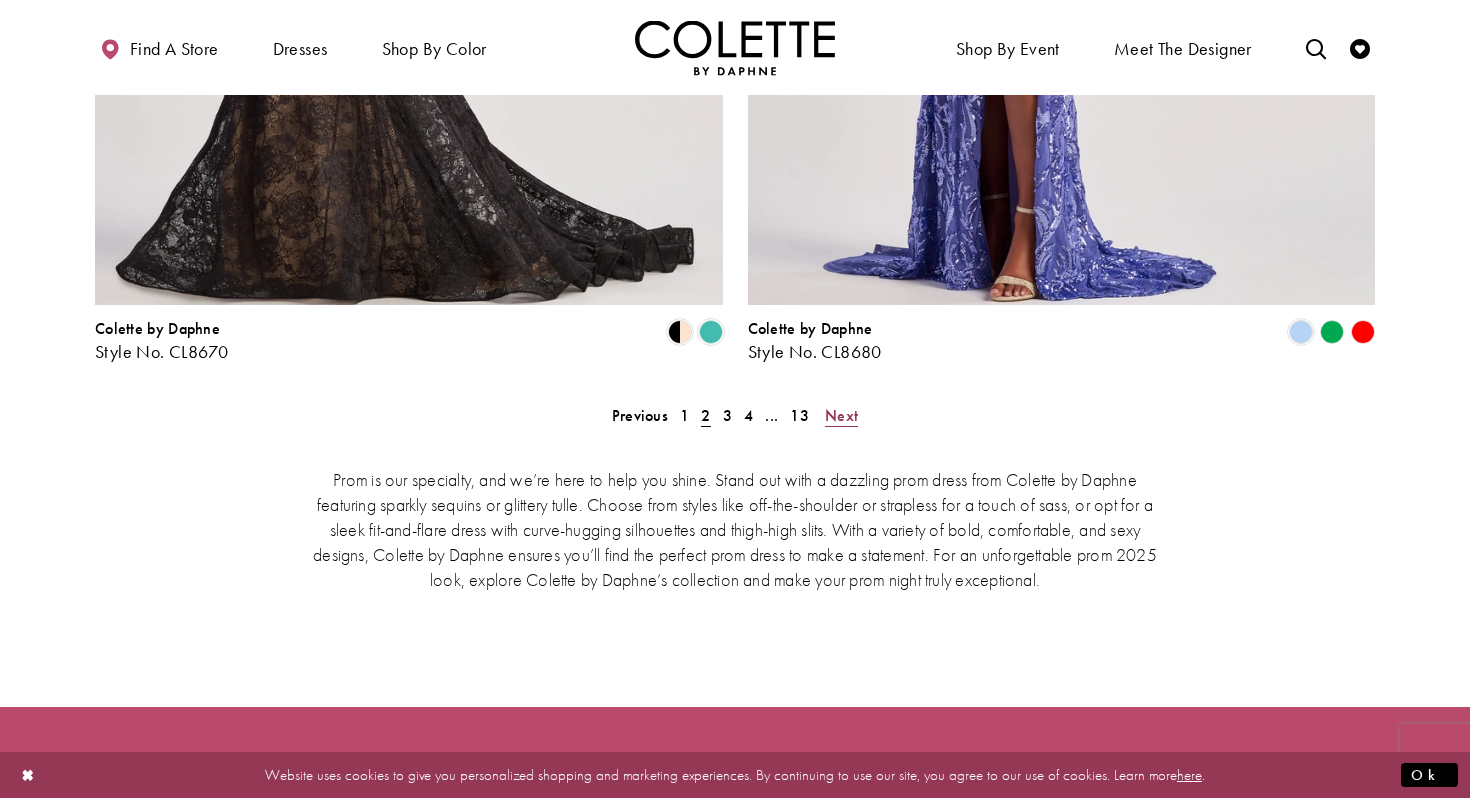 click on "Next" at bounding box center (841, 415) 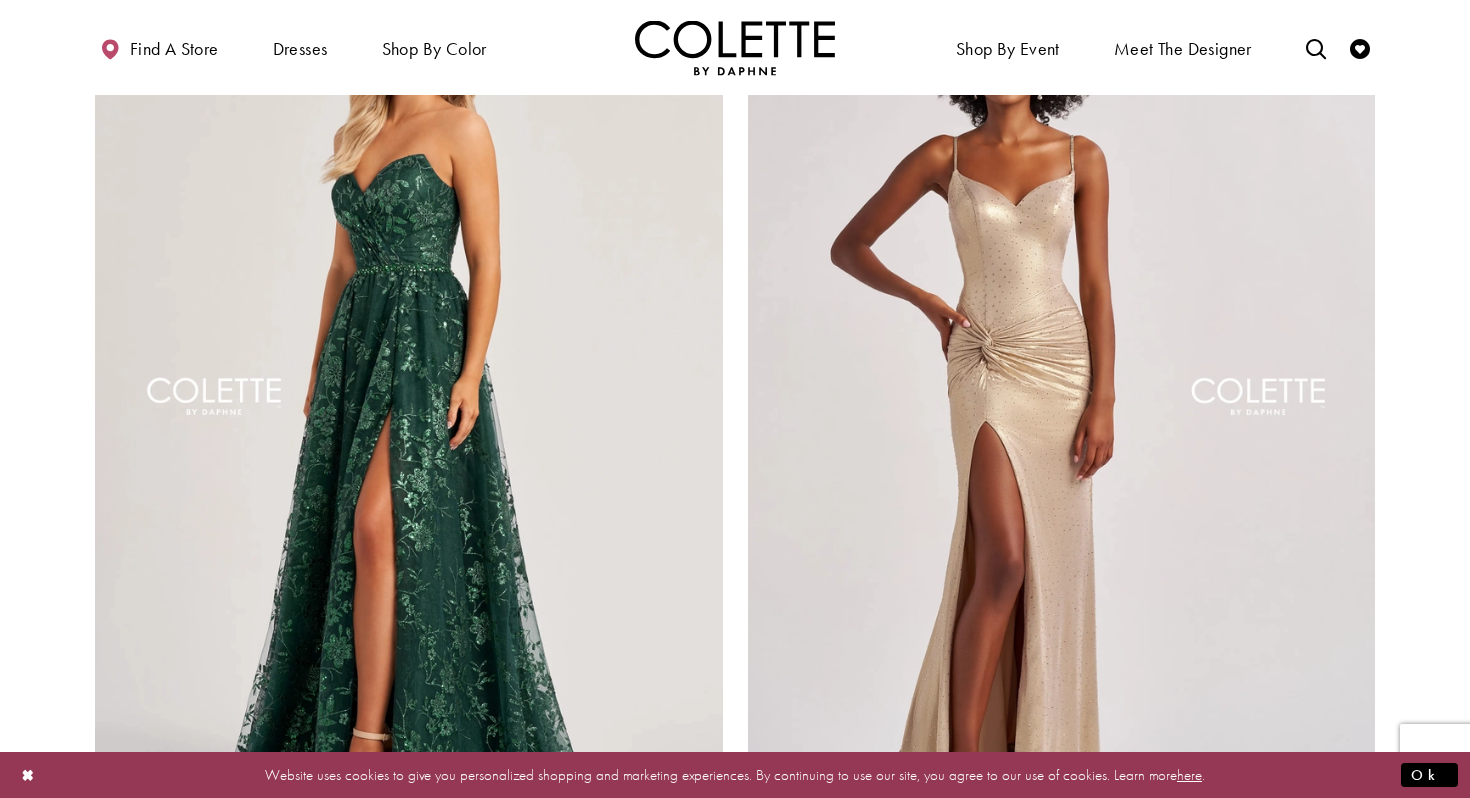 scroll, scrollTop: 3799, scrollLeft: 0, axis: vertical 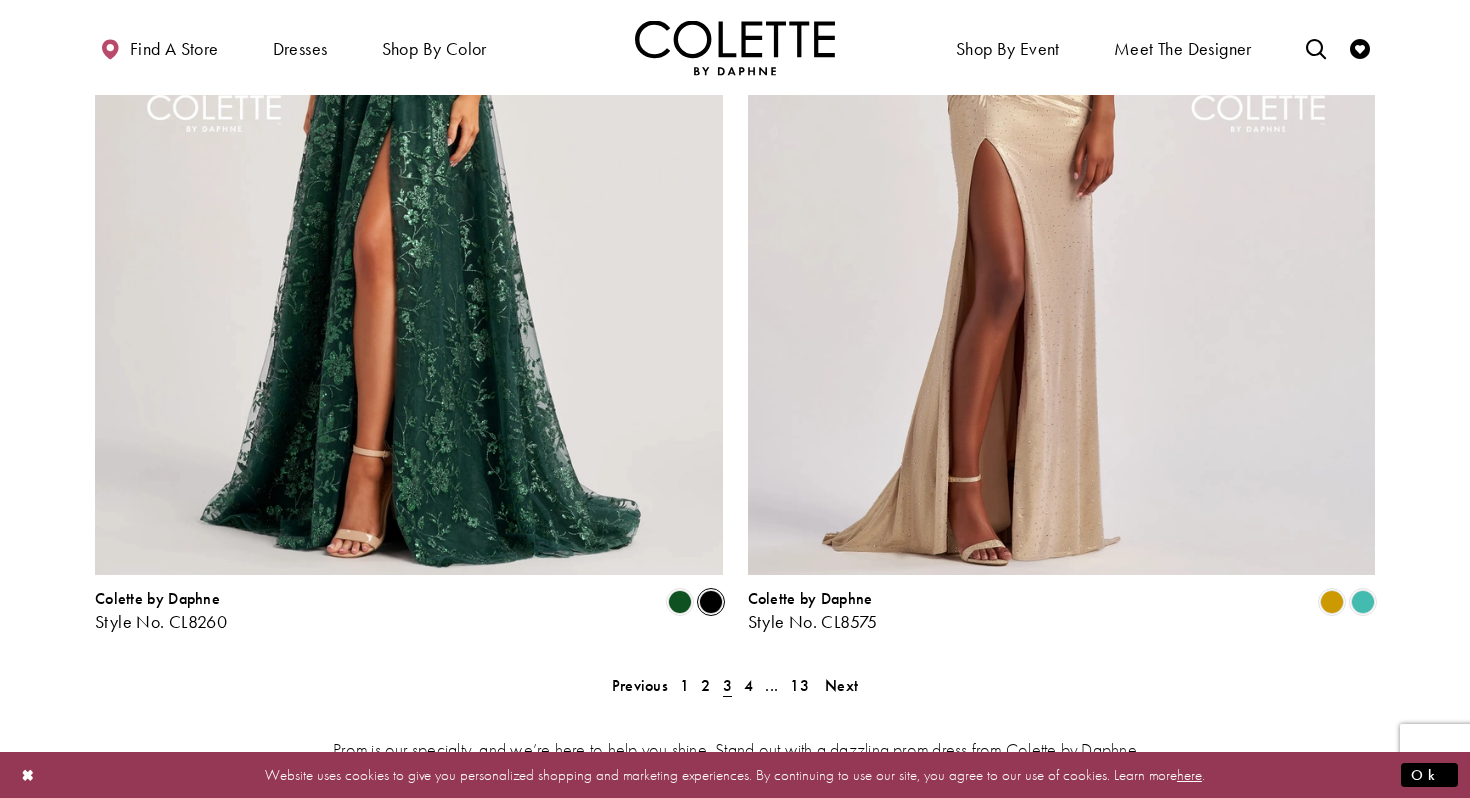 click at bounding box center (711, 602) 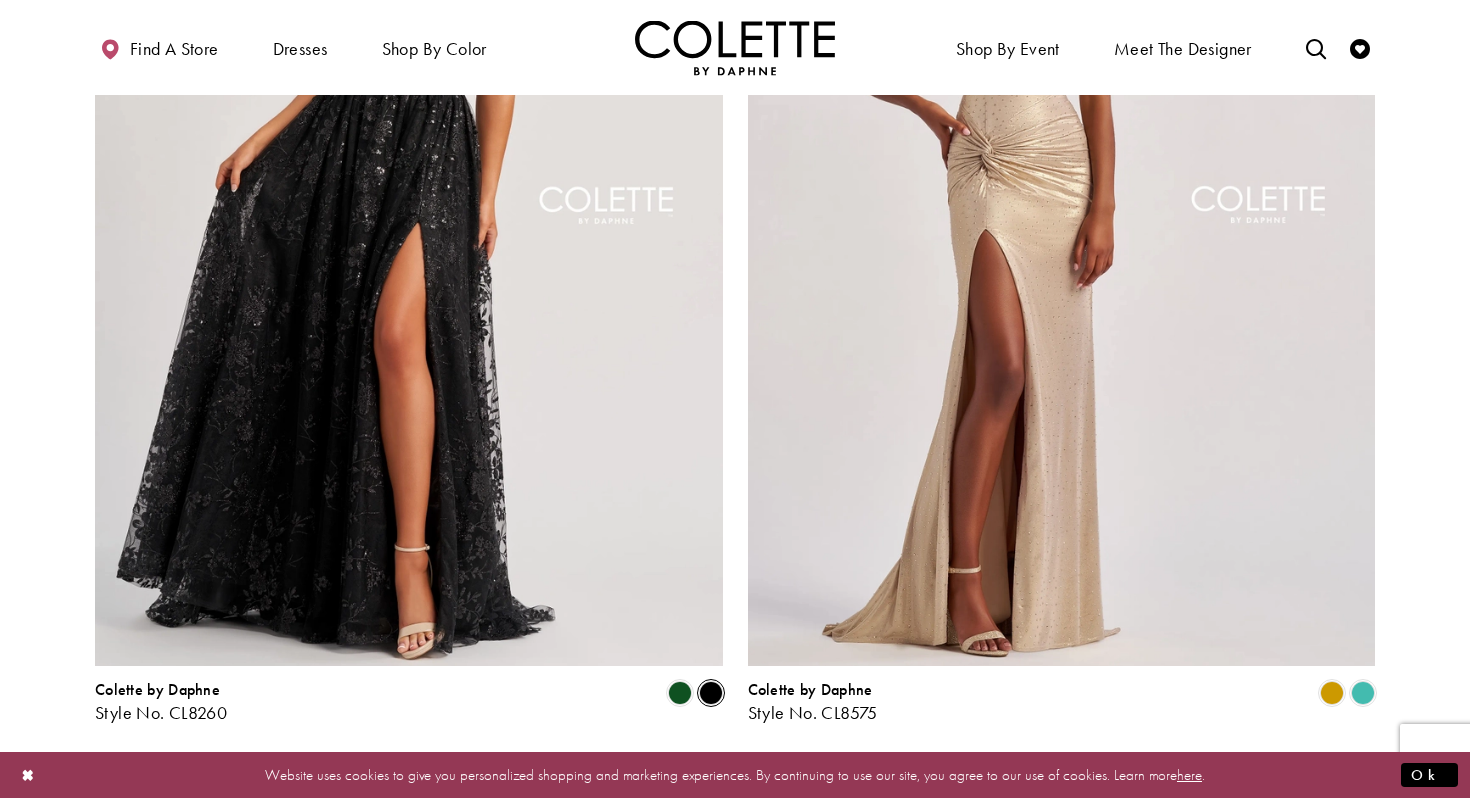 scroll, scrollTop: 4055, scrollLeft: 0, axis: vertical 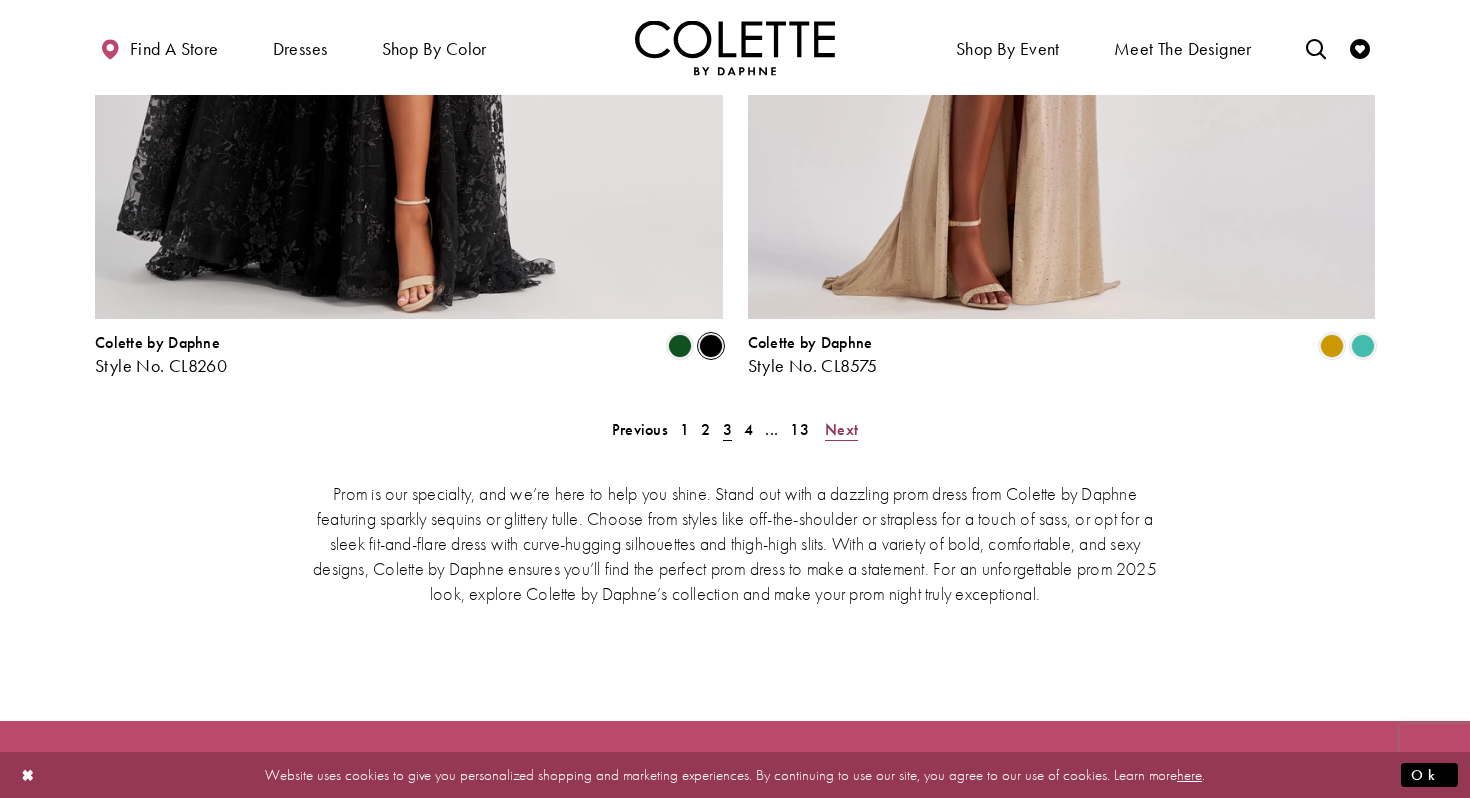 click on "Next" at bounding box center [841, 429] 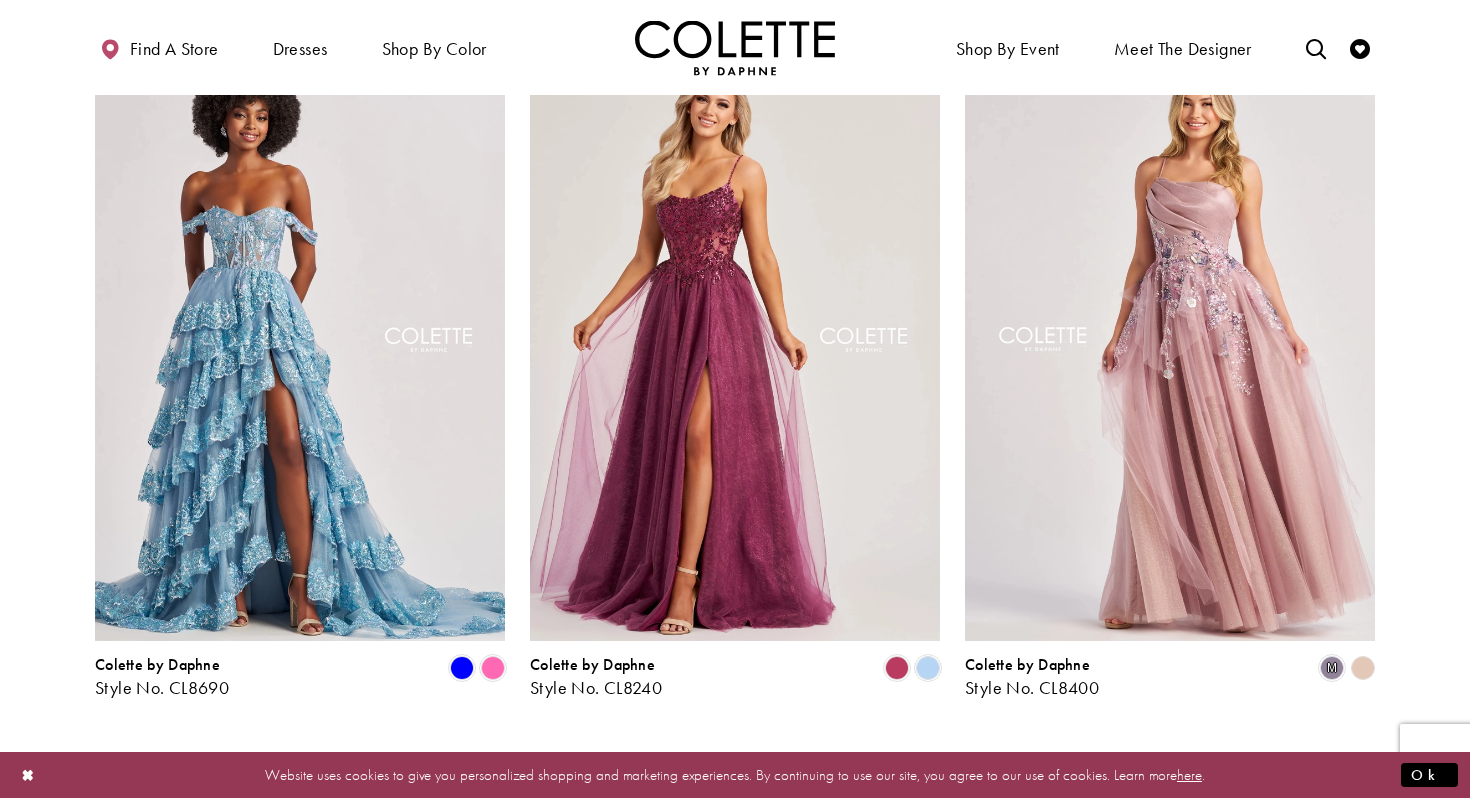 scroll, scrollTop: 1991, scrollLeft: 0, axis: vertical 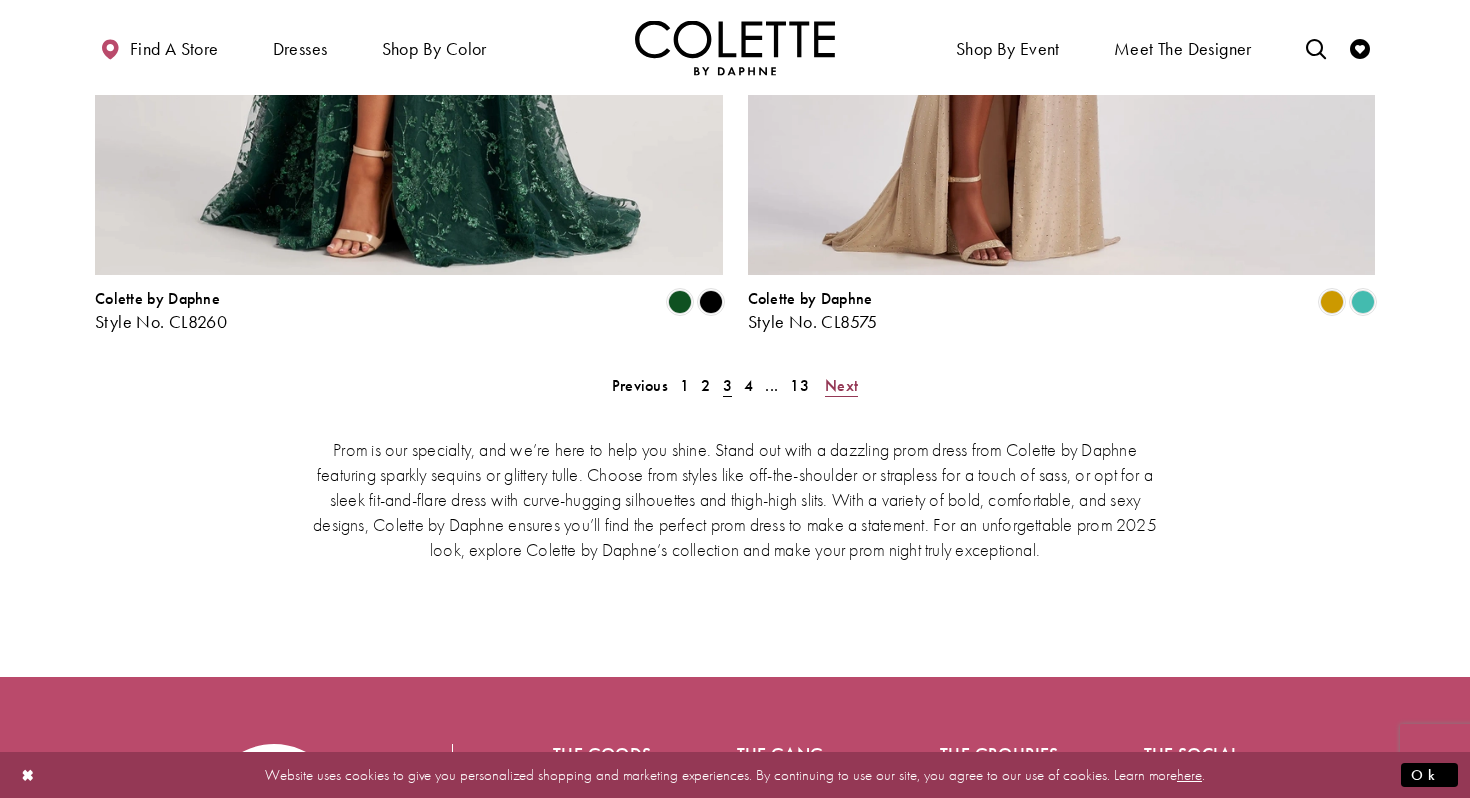 click on "Next" at bounding box center (841, 385) 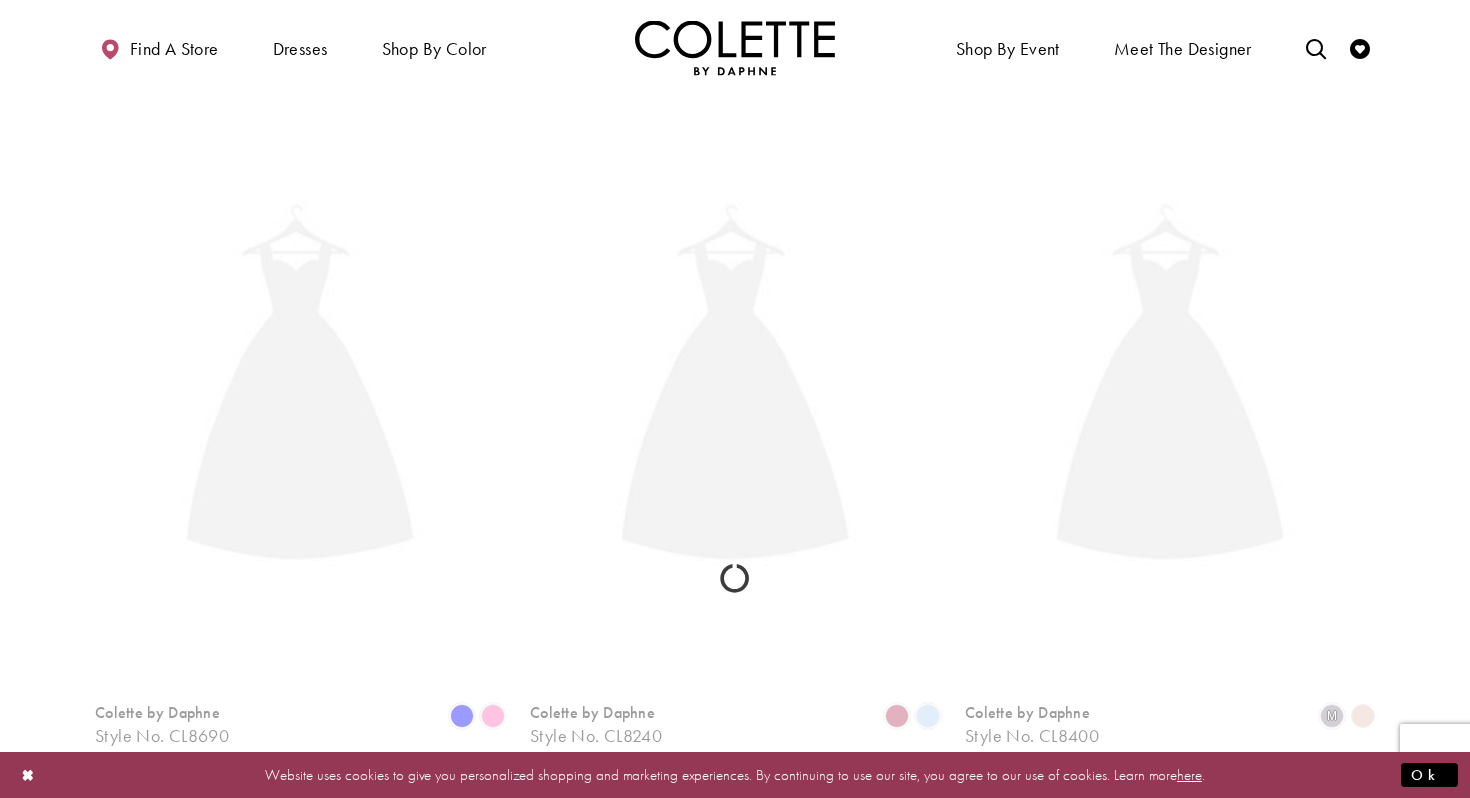 scroll, scrollTop: 513, scrollLeft: 0, axis: vertical 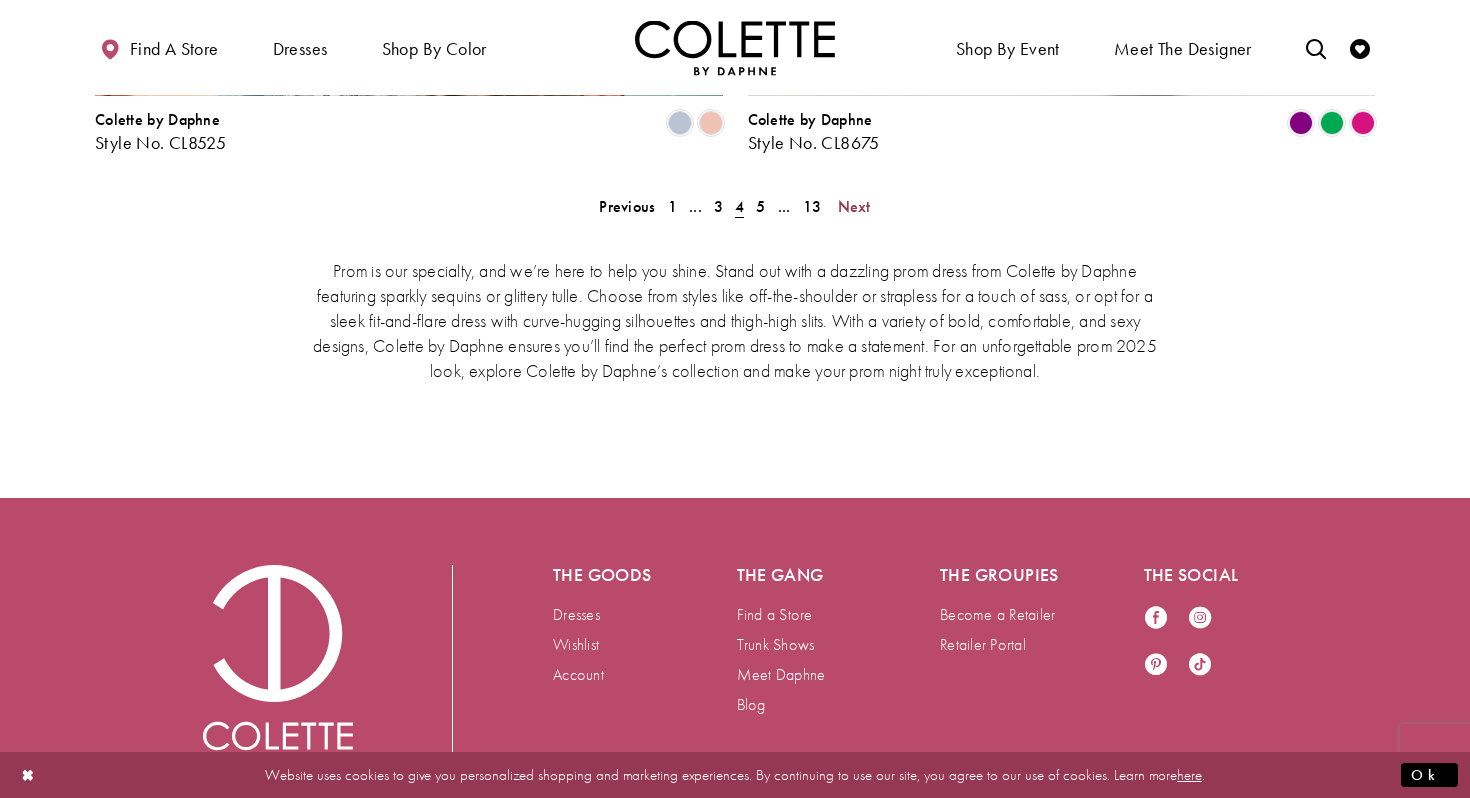 click on "Next" at bounding box center [854, 206] 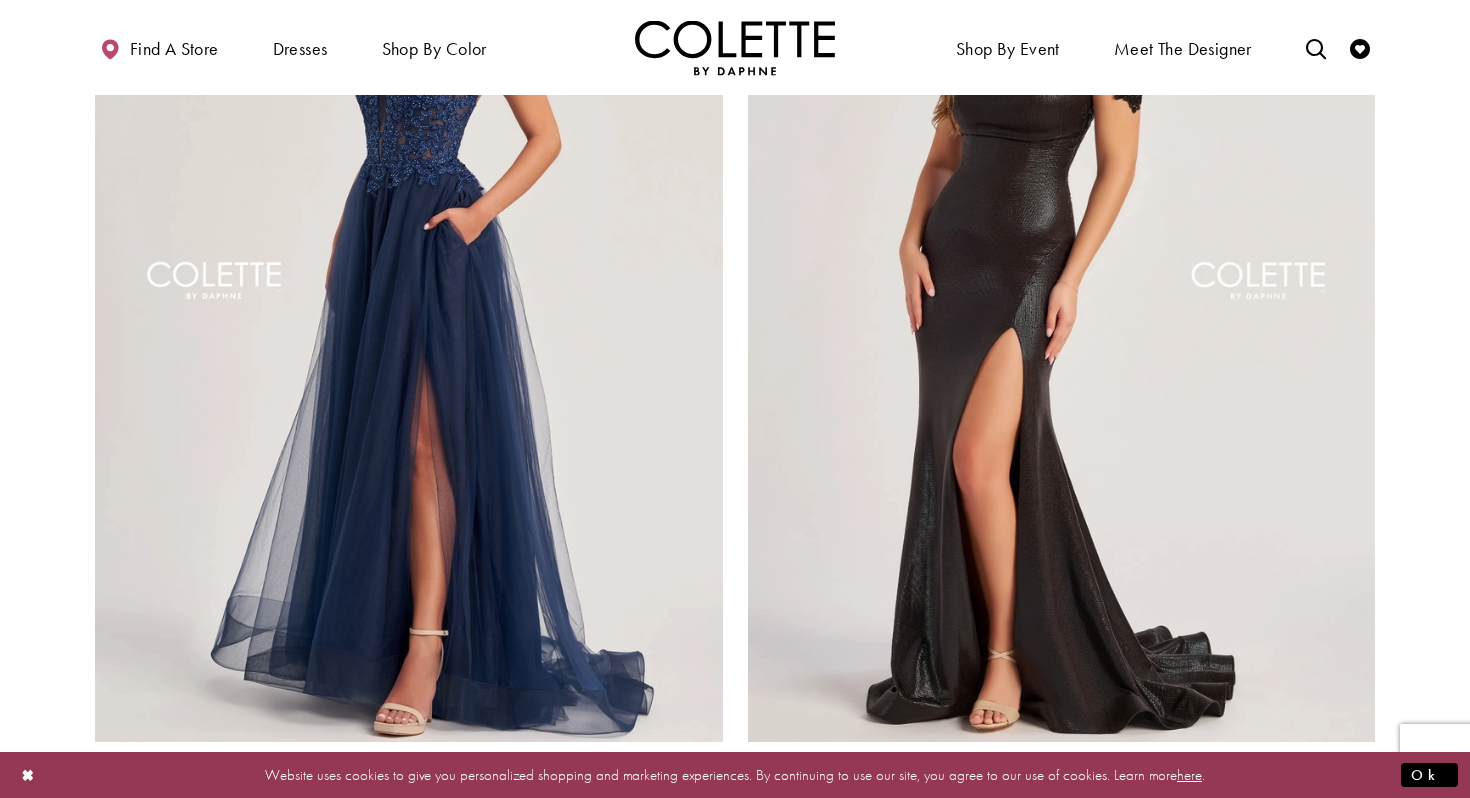 scroll, scrollTop: 4020, scrollLeft: 0, axis: vertical 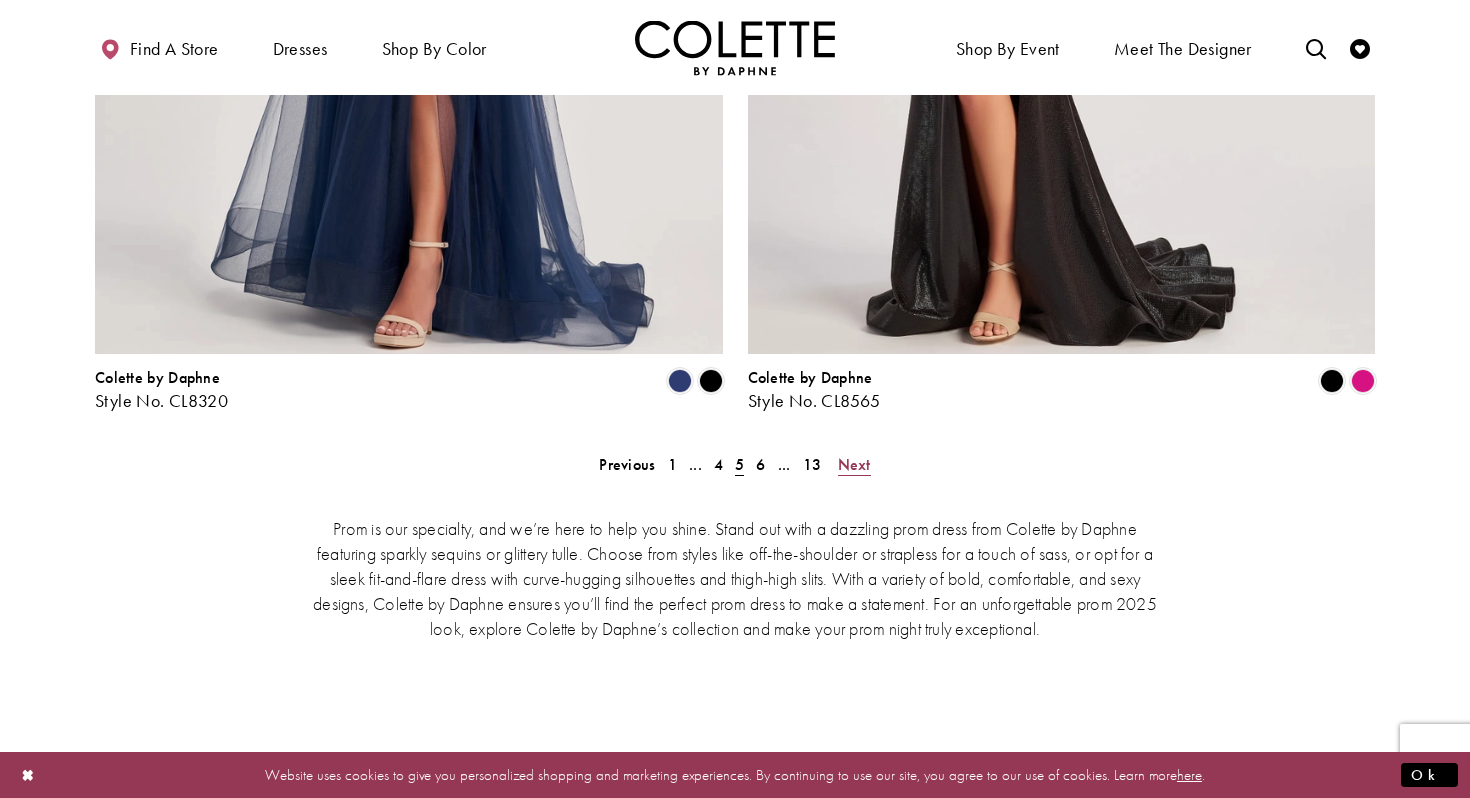 click on "Next" at bounding box center (854, 464) 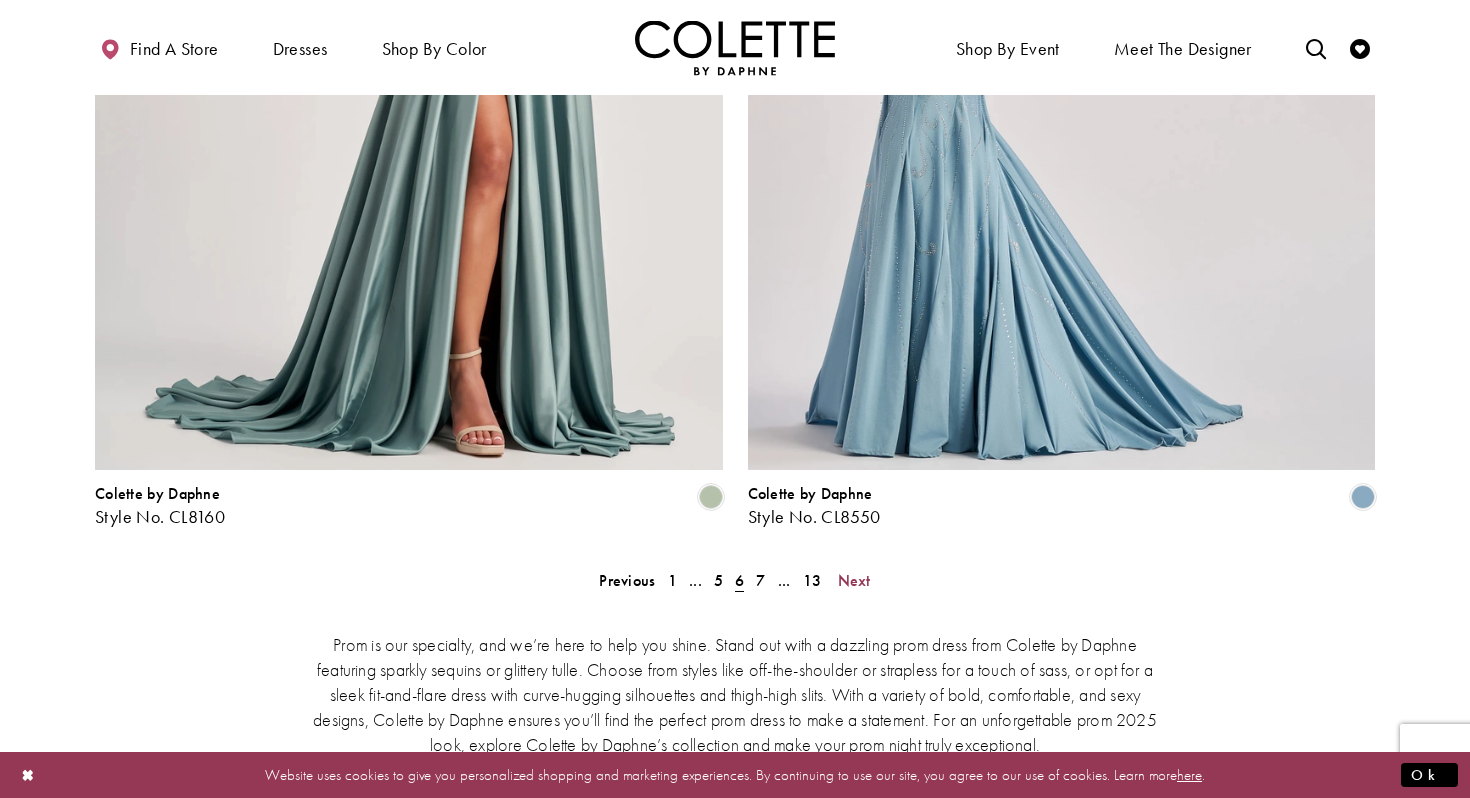 scroll, scrollTop: 4144, scrollLeft: 0, axis: vertical 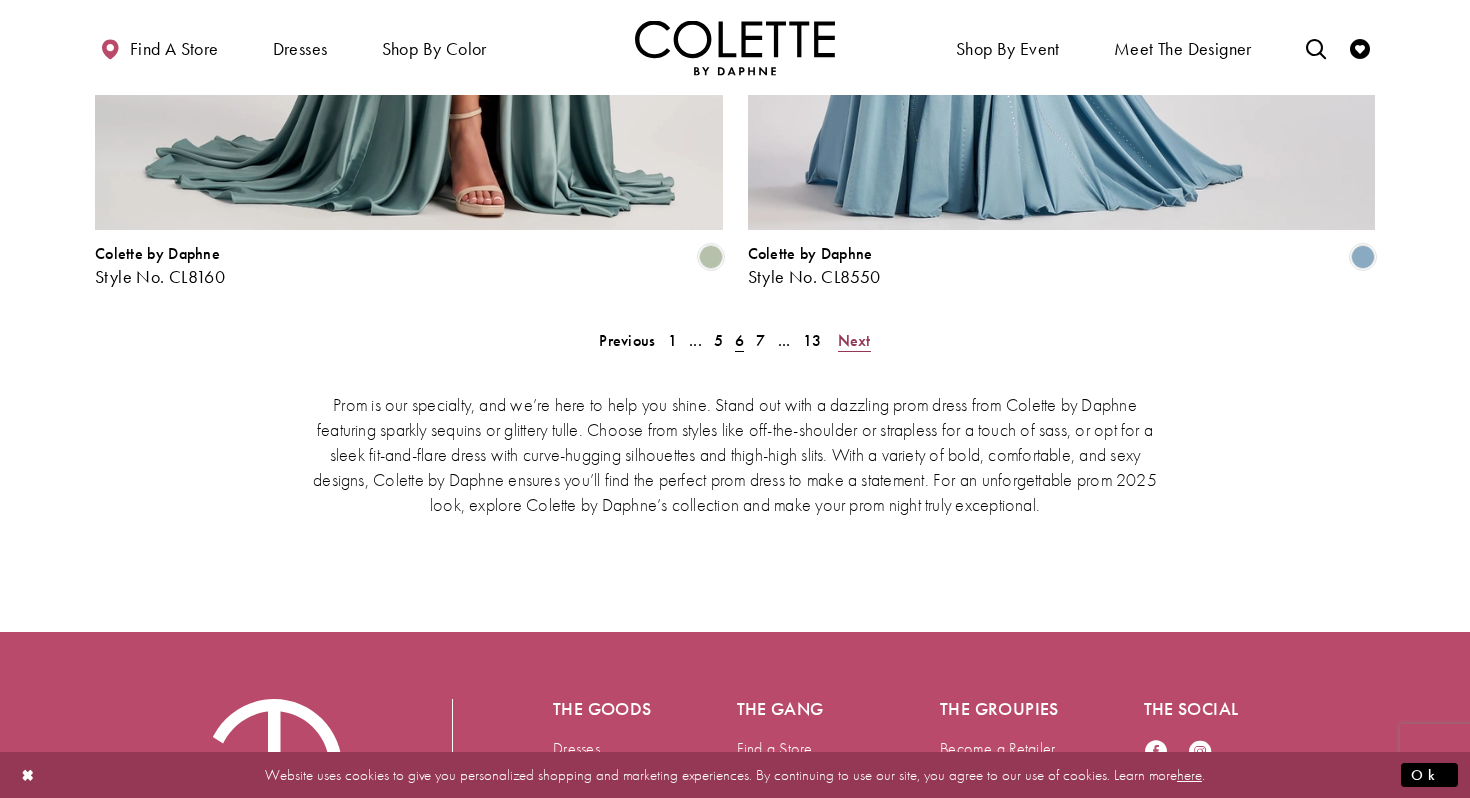 click on "Next" at bounding box center [854, 340] 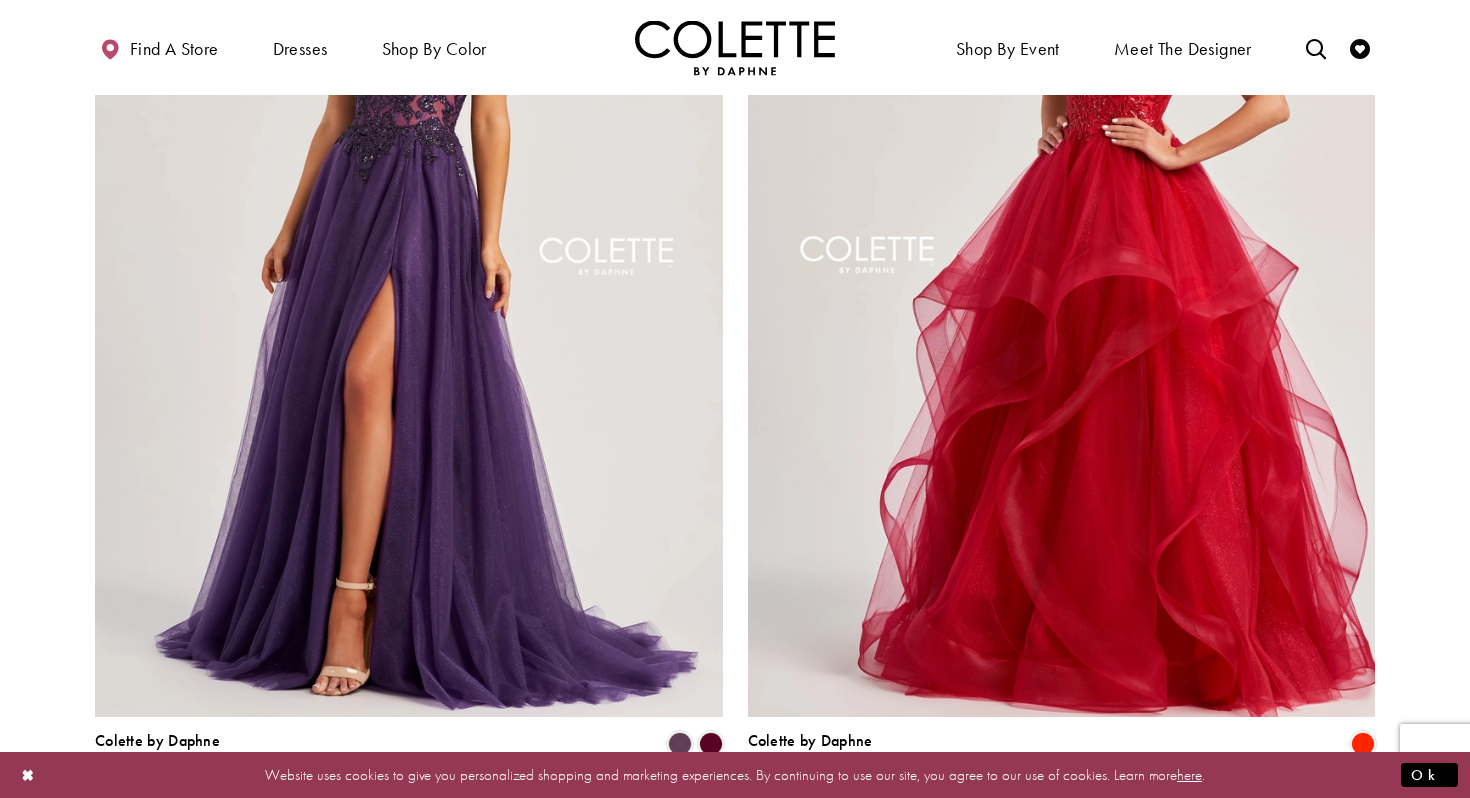 scroll, scrollTop: 3889, scrollLeft: 0, axis: vertical 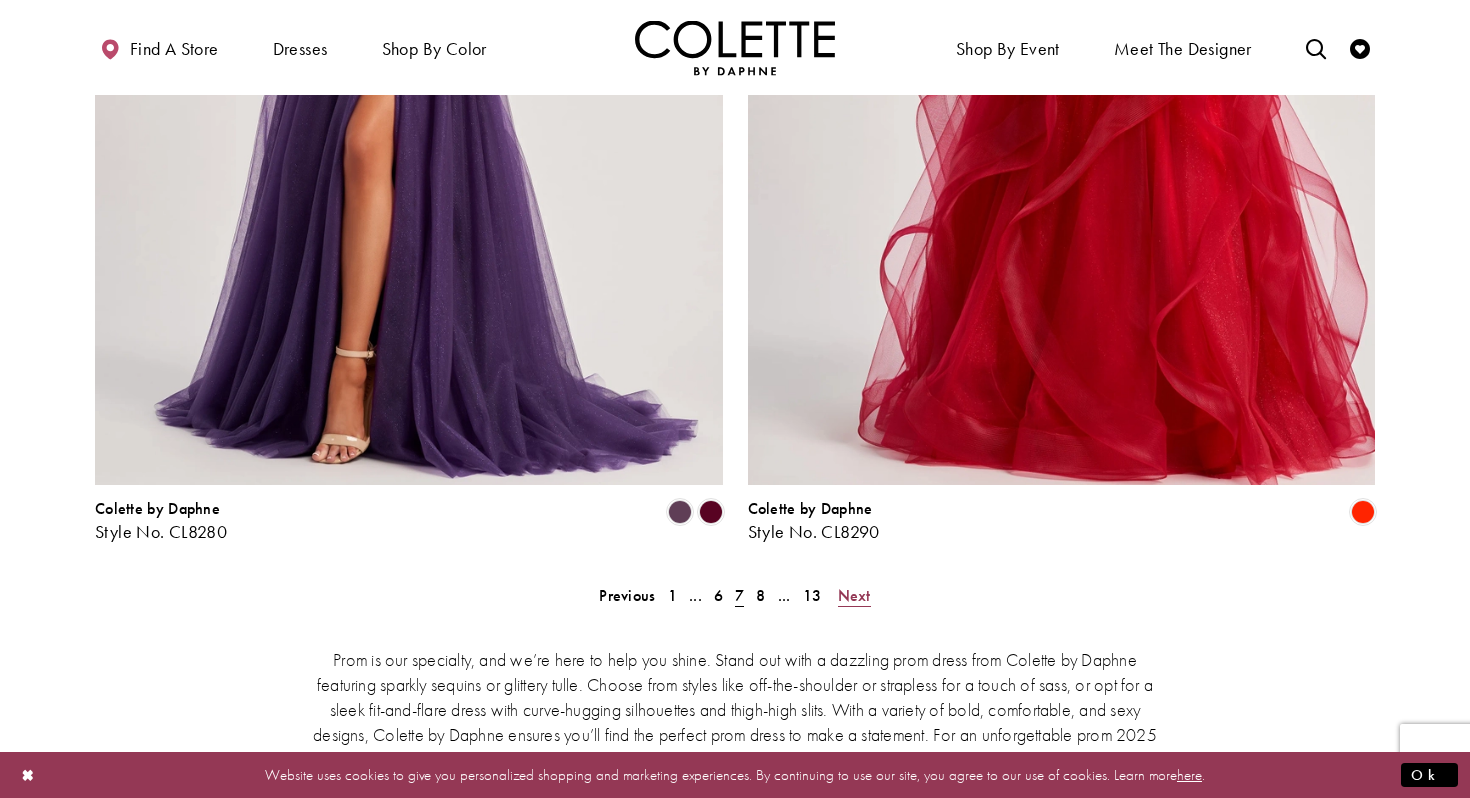 click on "Next" at bounding box center [854, 595] 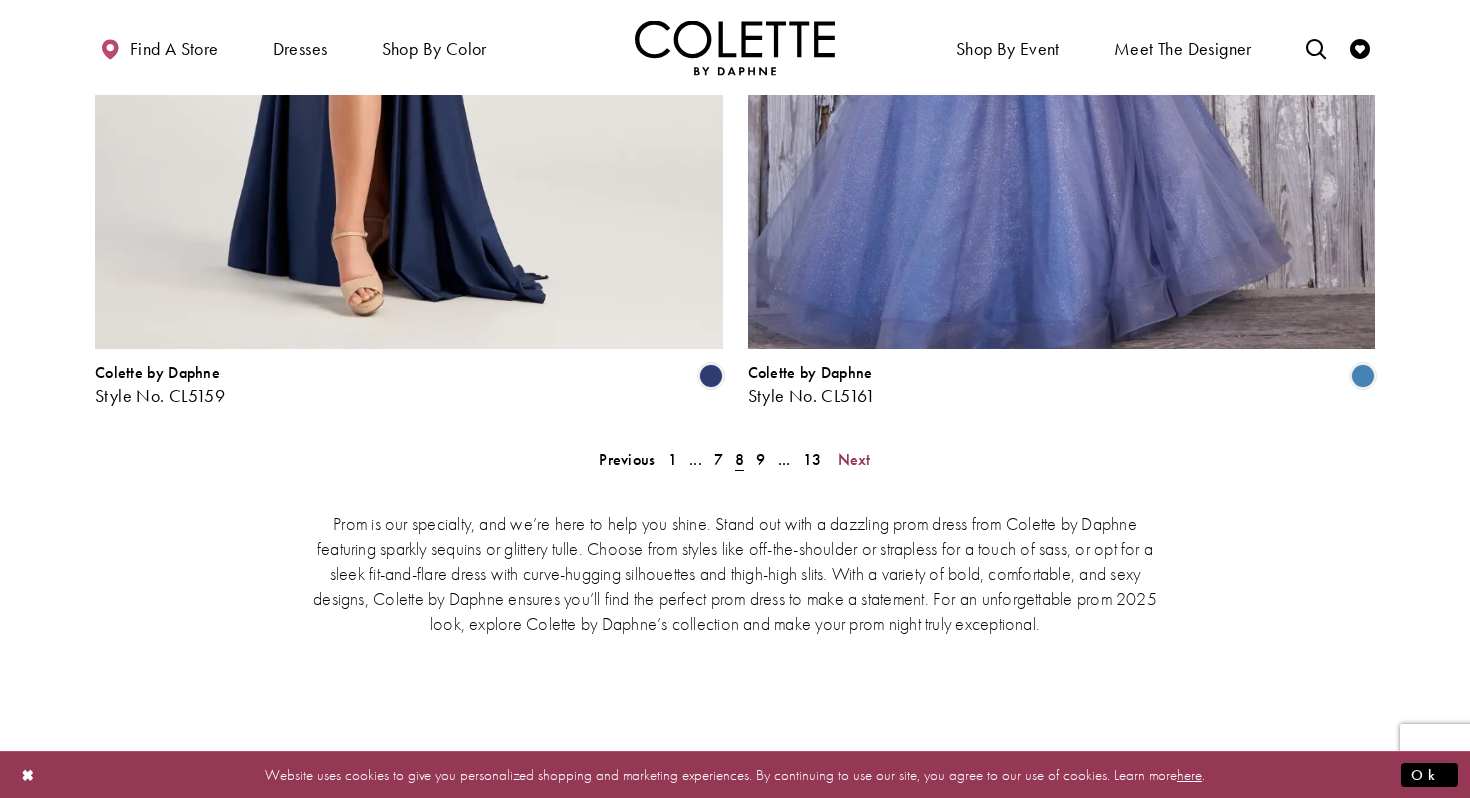 scroll, scrollTop: 4111, scrollLeft: 0, axis: vertical 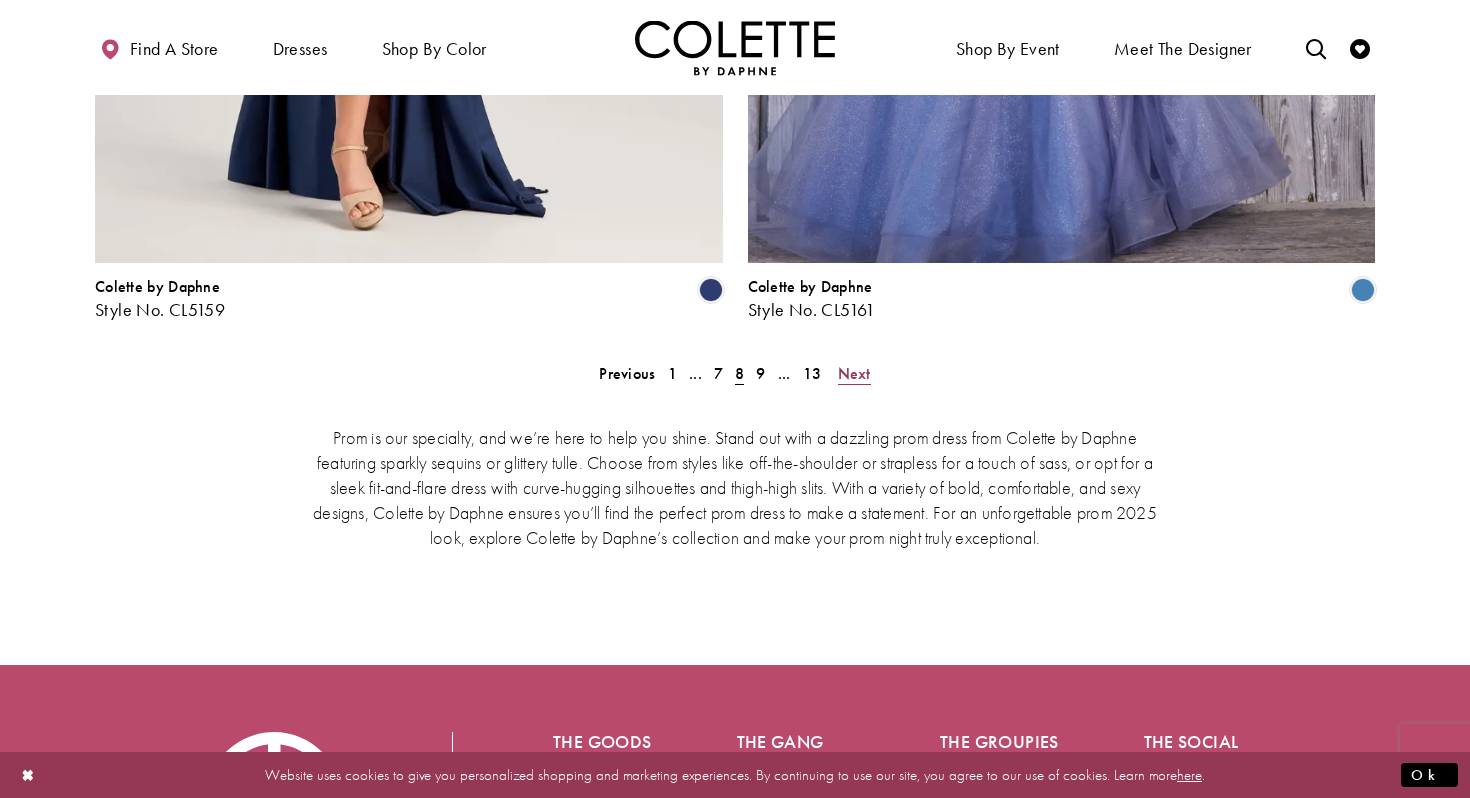 click on "Next" at bounding box center [854, 373] 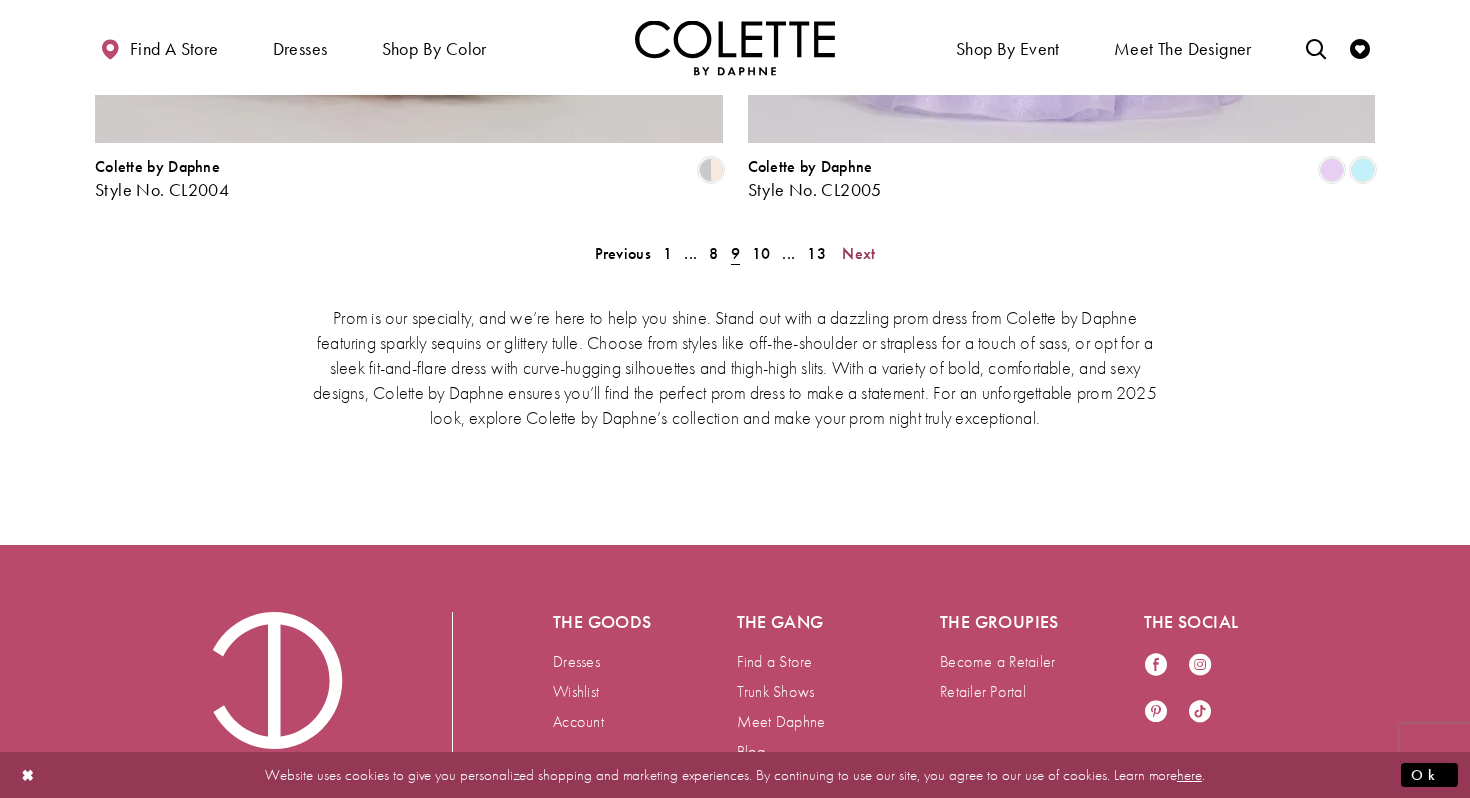 scroll, scrollTop: 4240, scrollLeft: 0, axis: vertical 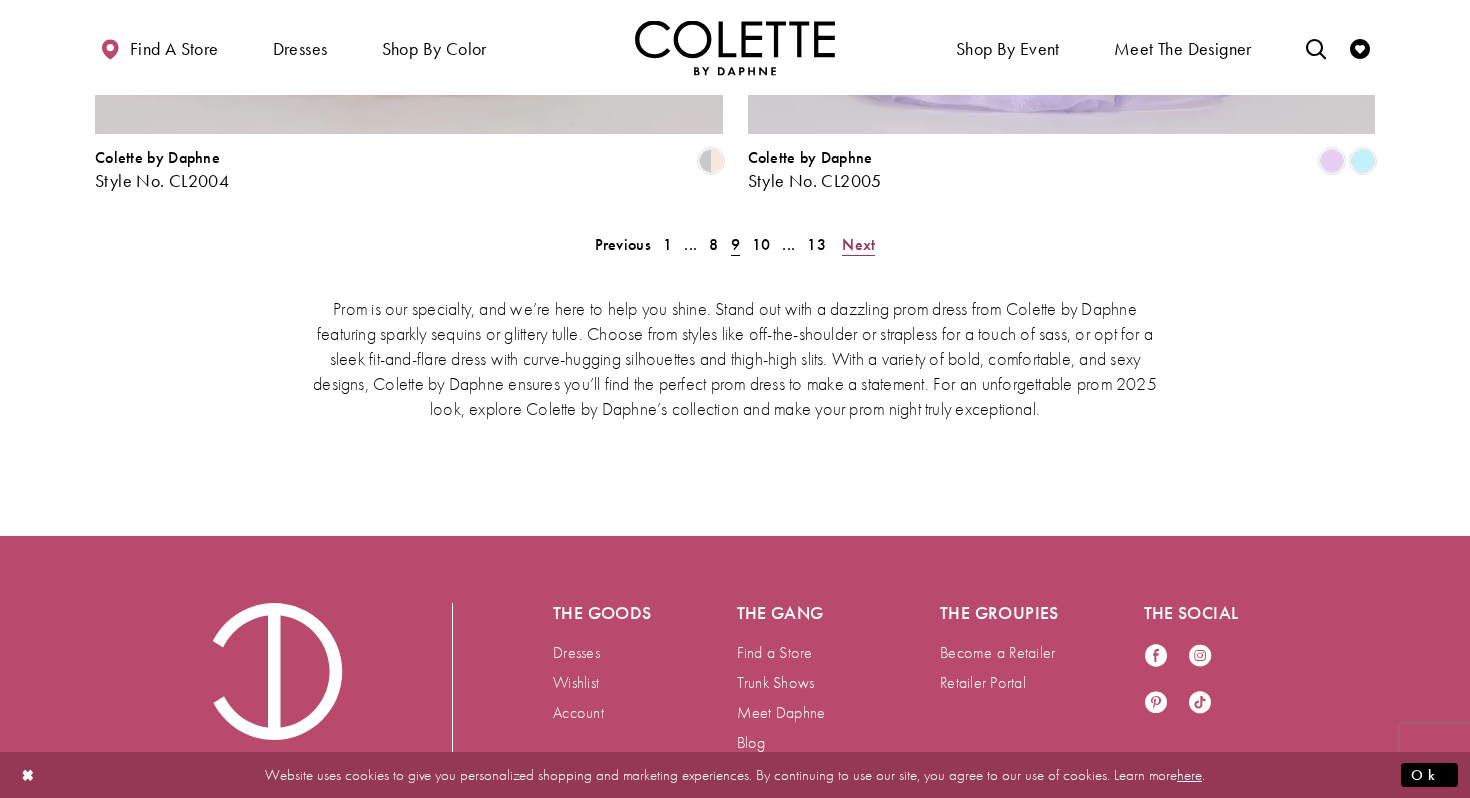 click on "Next" at bounding box center (858, 244) 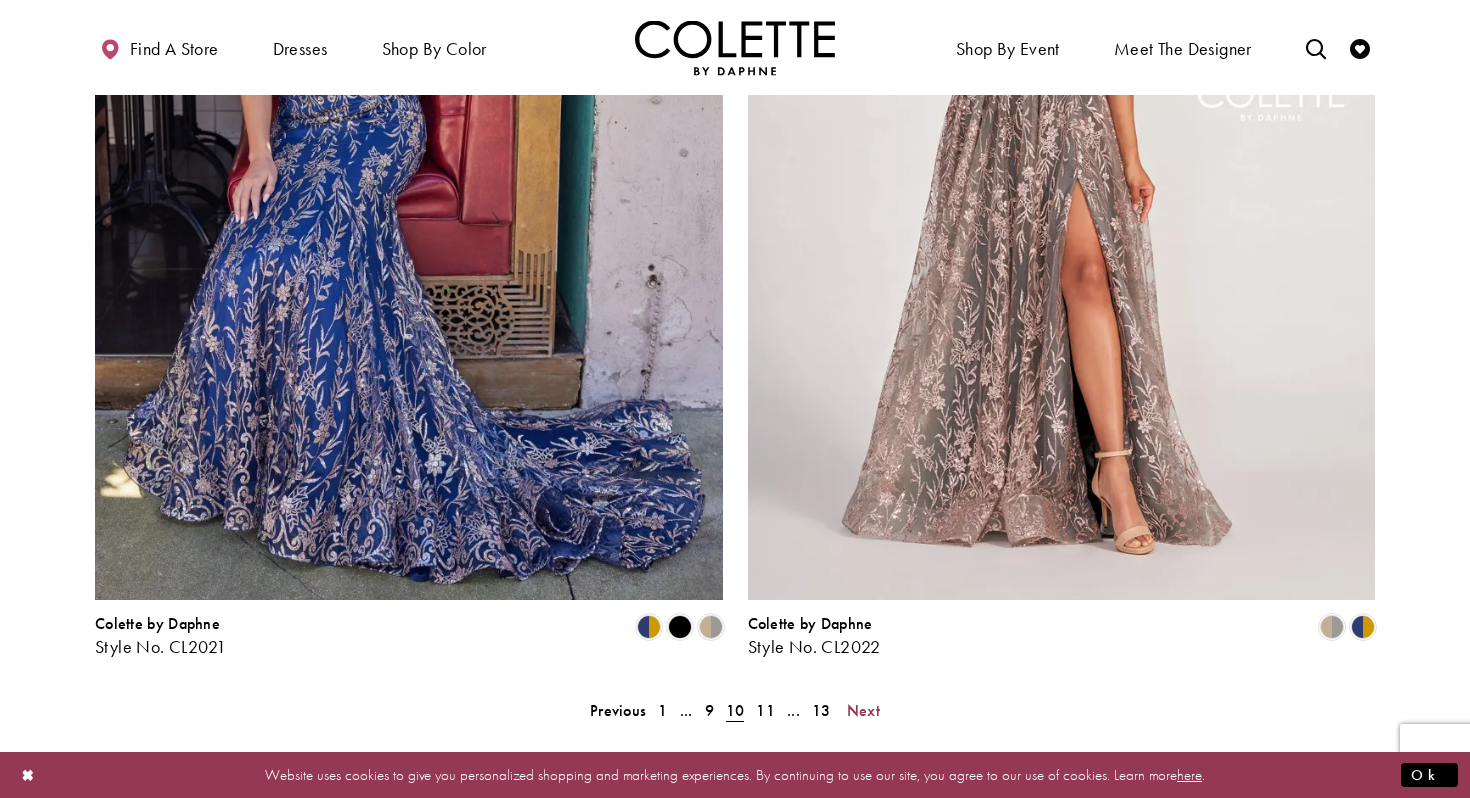 scroll, scrollTop: 3880, scrollLeft: 0, axis: vertical 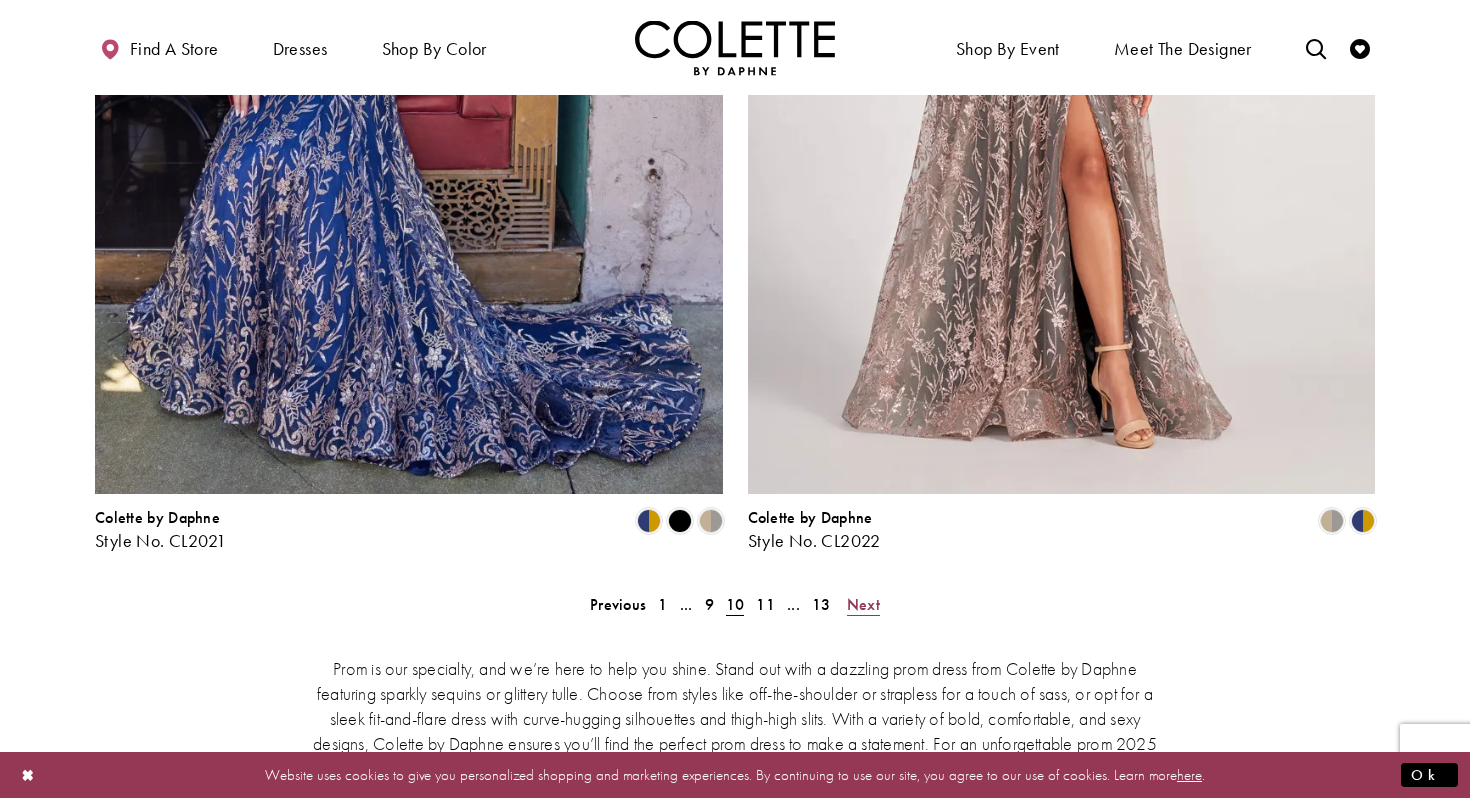 click on "Next" at bounding box center [863, 604] 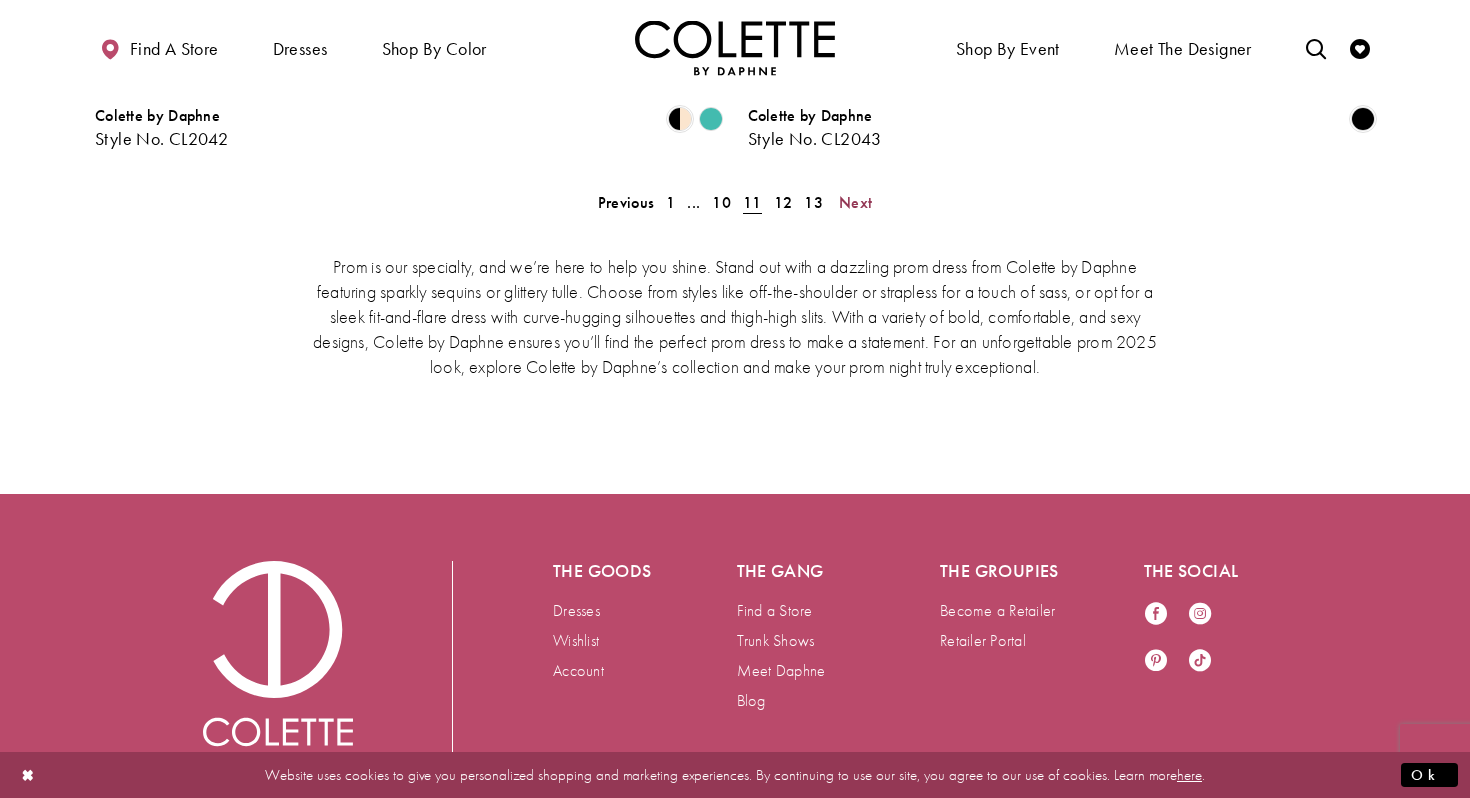 scroll, scrollTop: 4160, scrollLeft: 0, axis: vertical 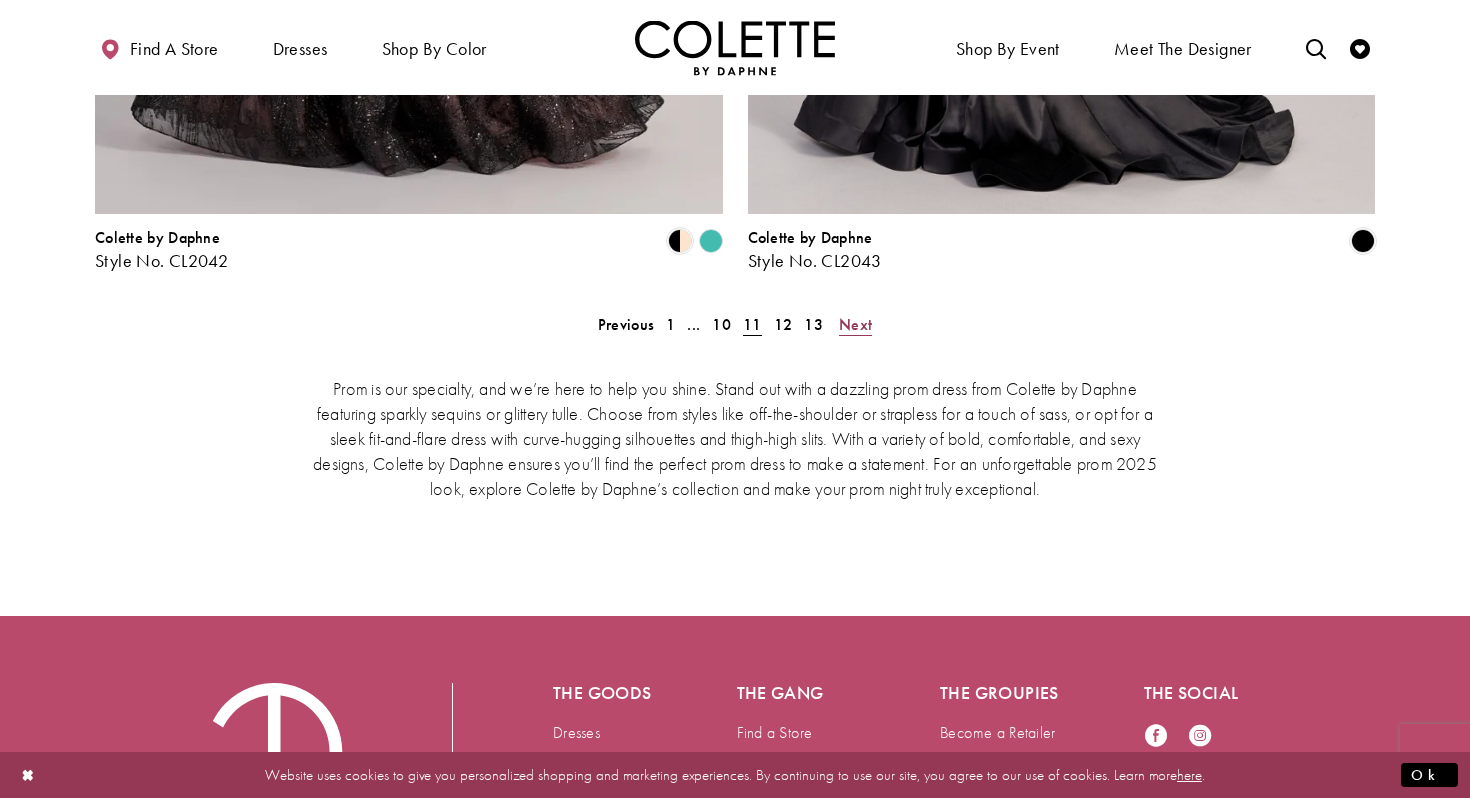 click on "Next" at bounding box center (855, 324) 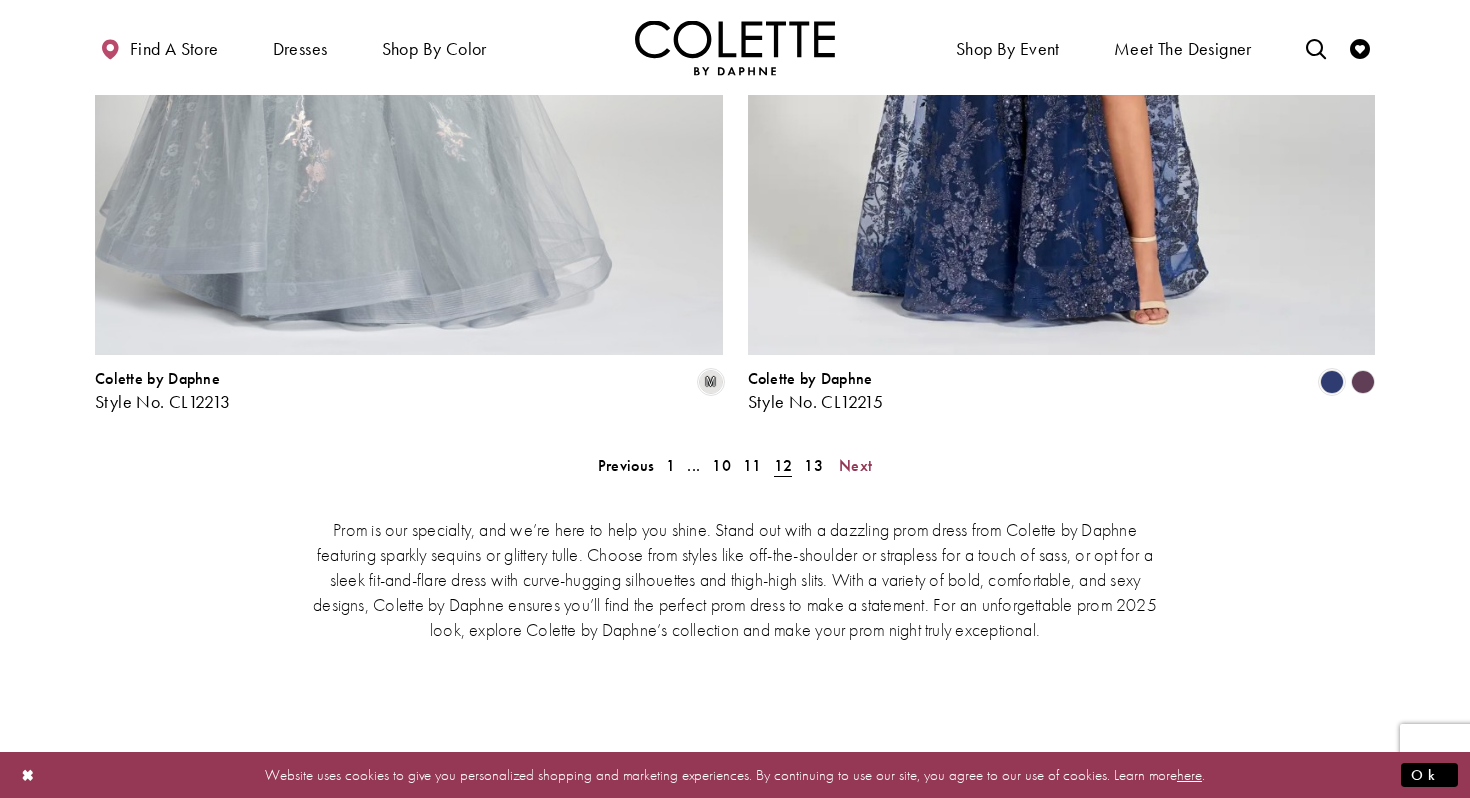 scroll, scrollTop: 4060, scrollLeft: 0, axis: vertical 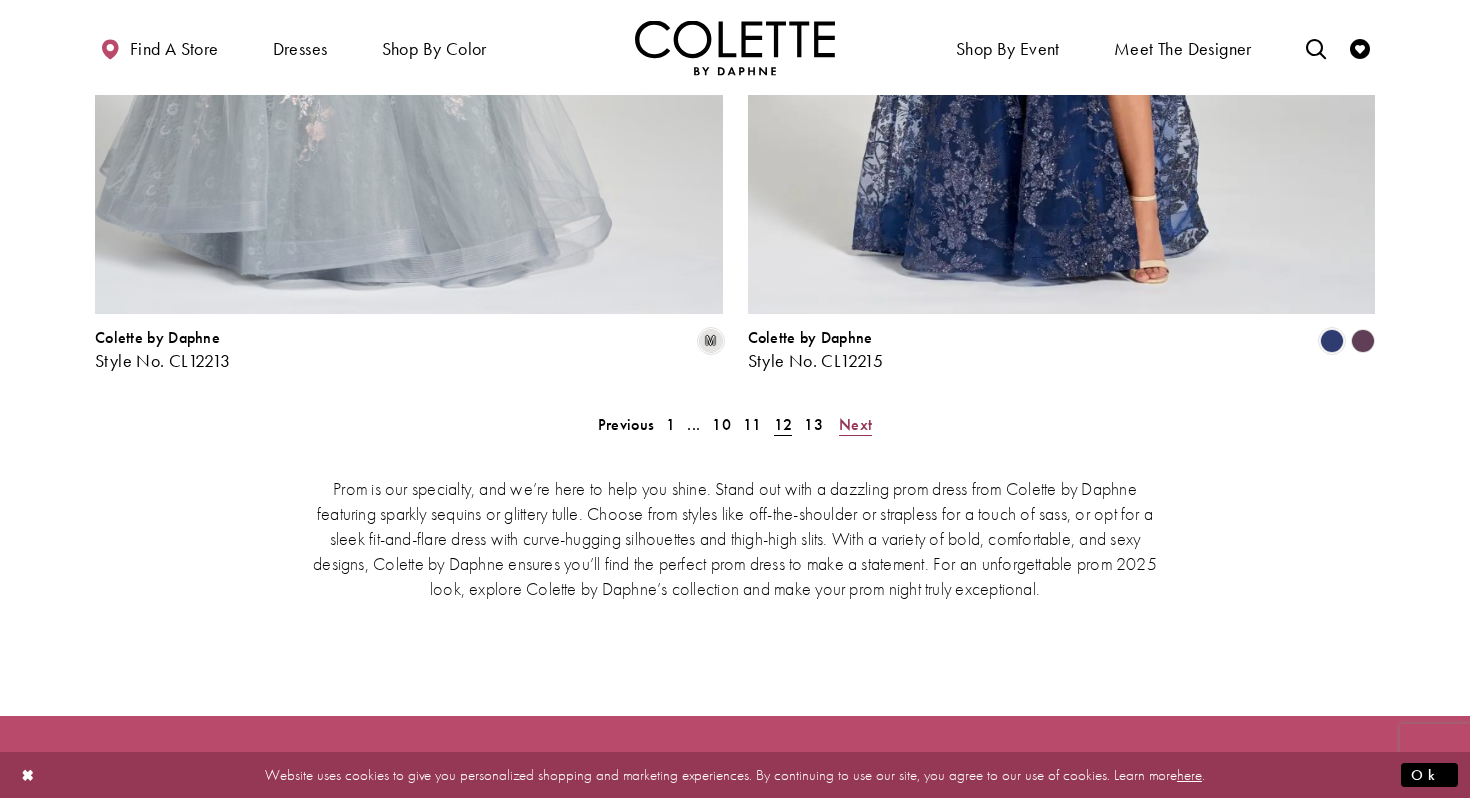 click on "Next" at bounding box center [855, 424] 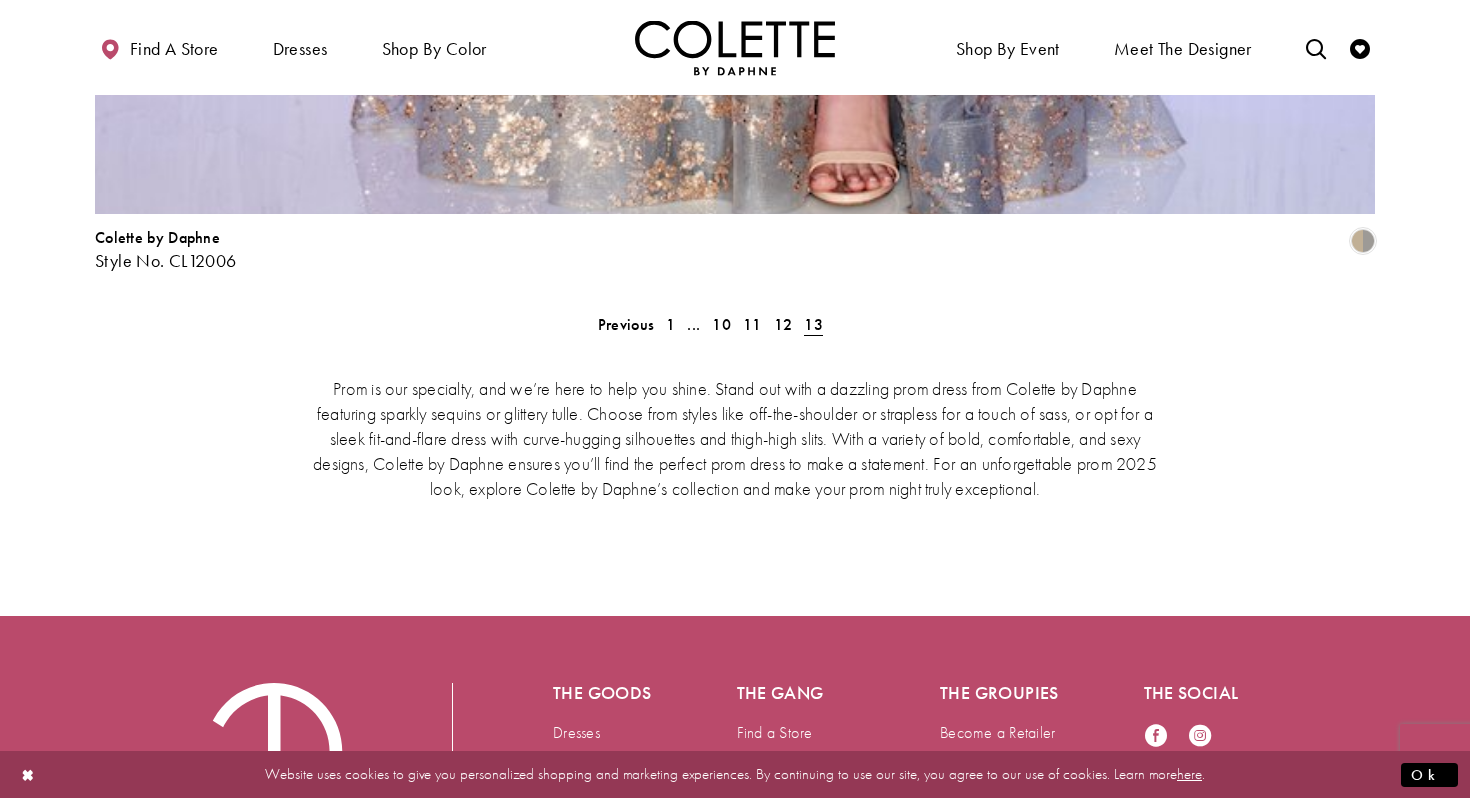 scroll, scrollTop: 4536, scrollLeft: 0, axis: vertical 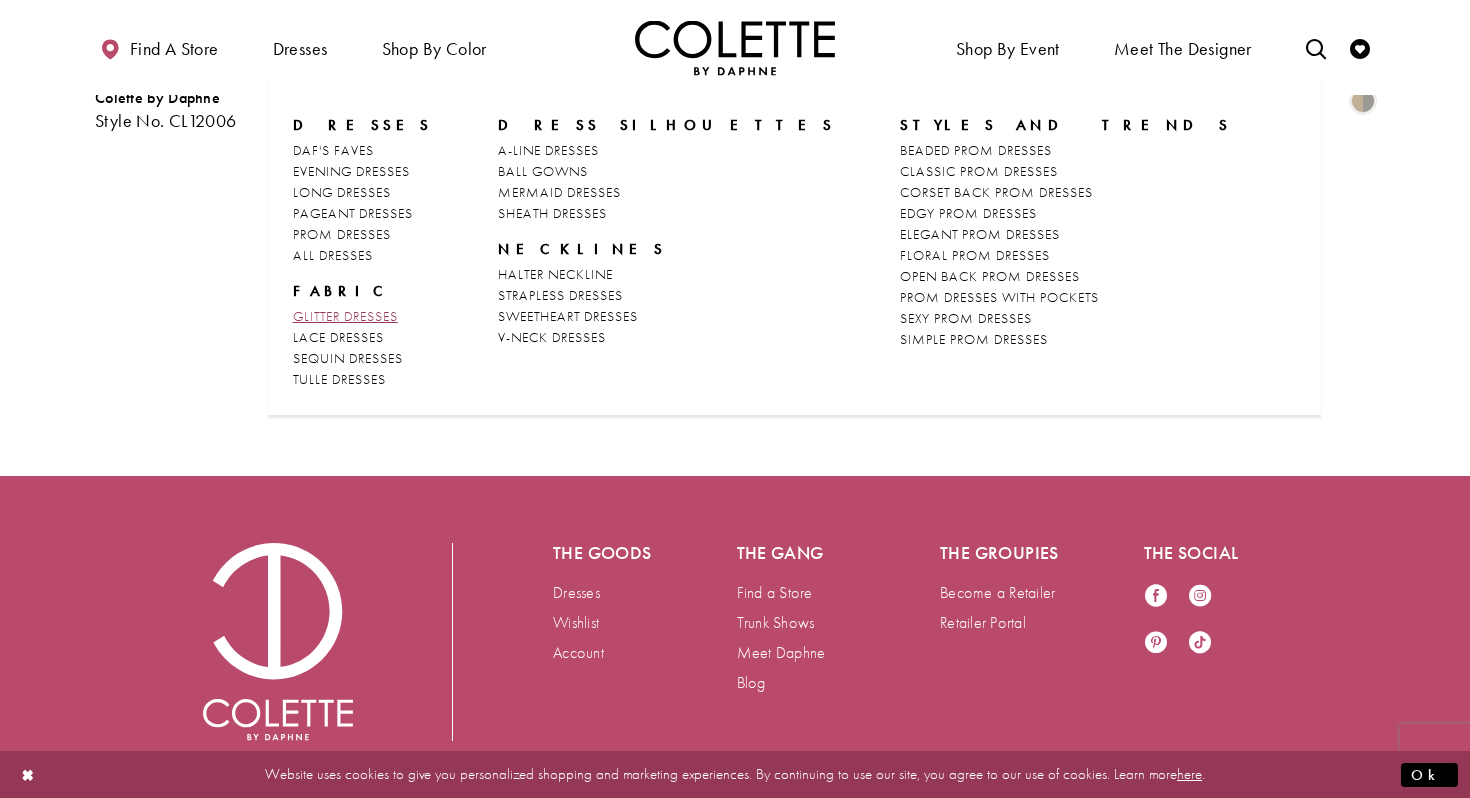 click on "GLITTER DRESSES" at bounding box center (345, 316) 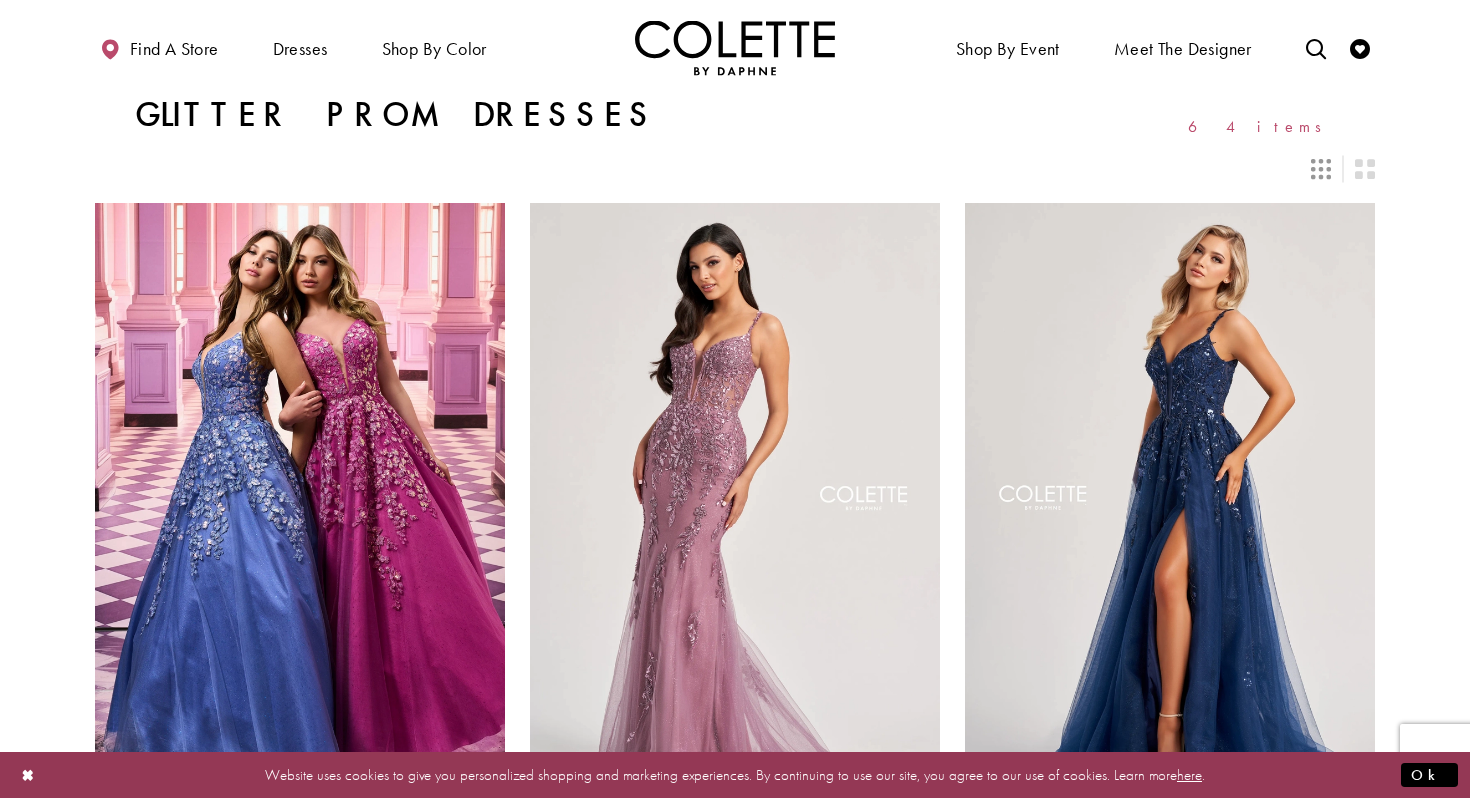 scroll, scrollTop: 0, scrollLeft: 0, axis: both 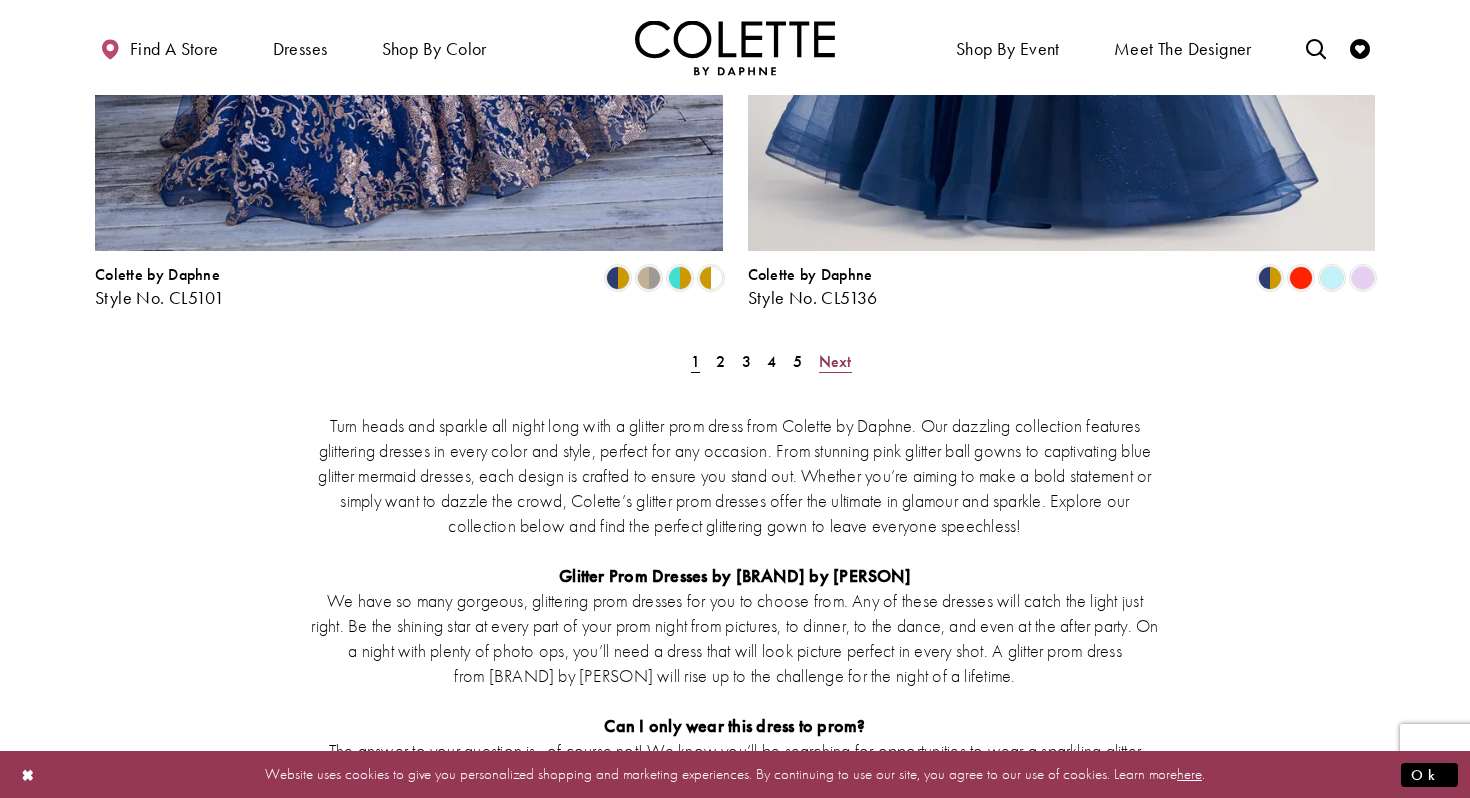 click on "Next" at bounding box center [835, 361] 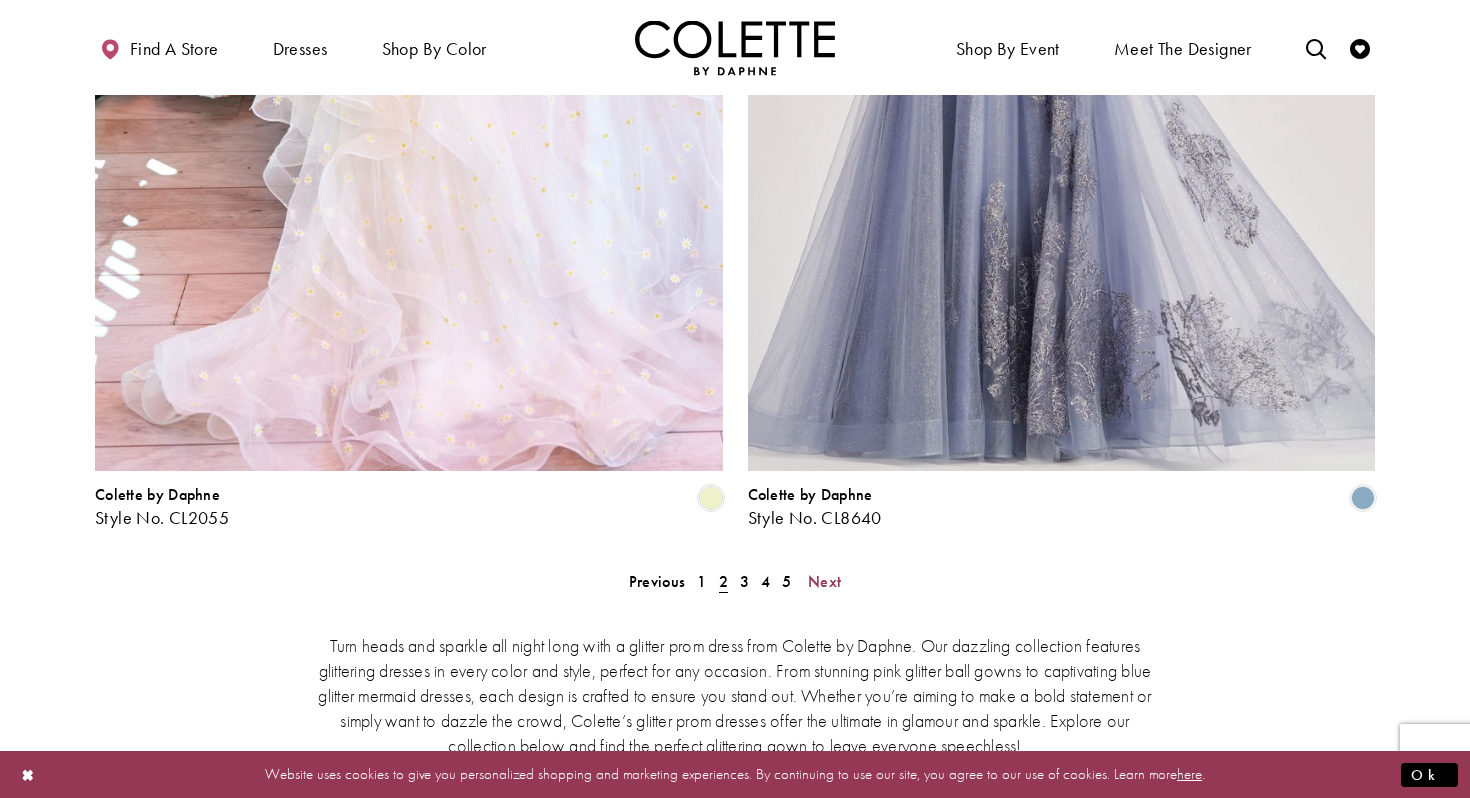 scroll, scrollTop: 3592, scrollLeft: 0, axis: vertical 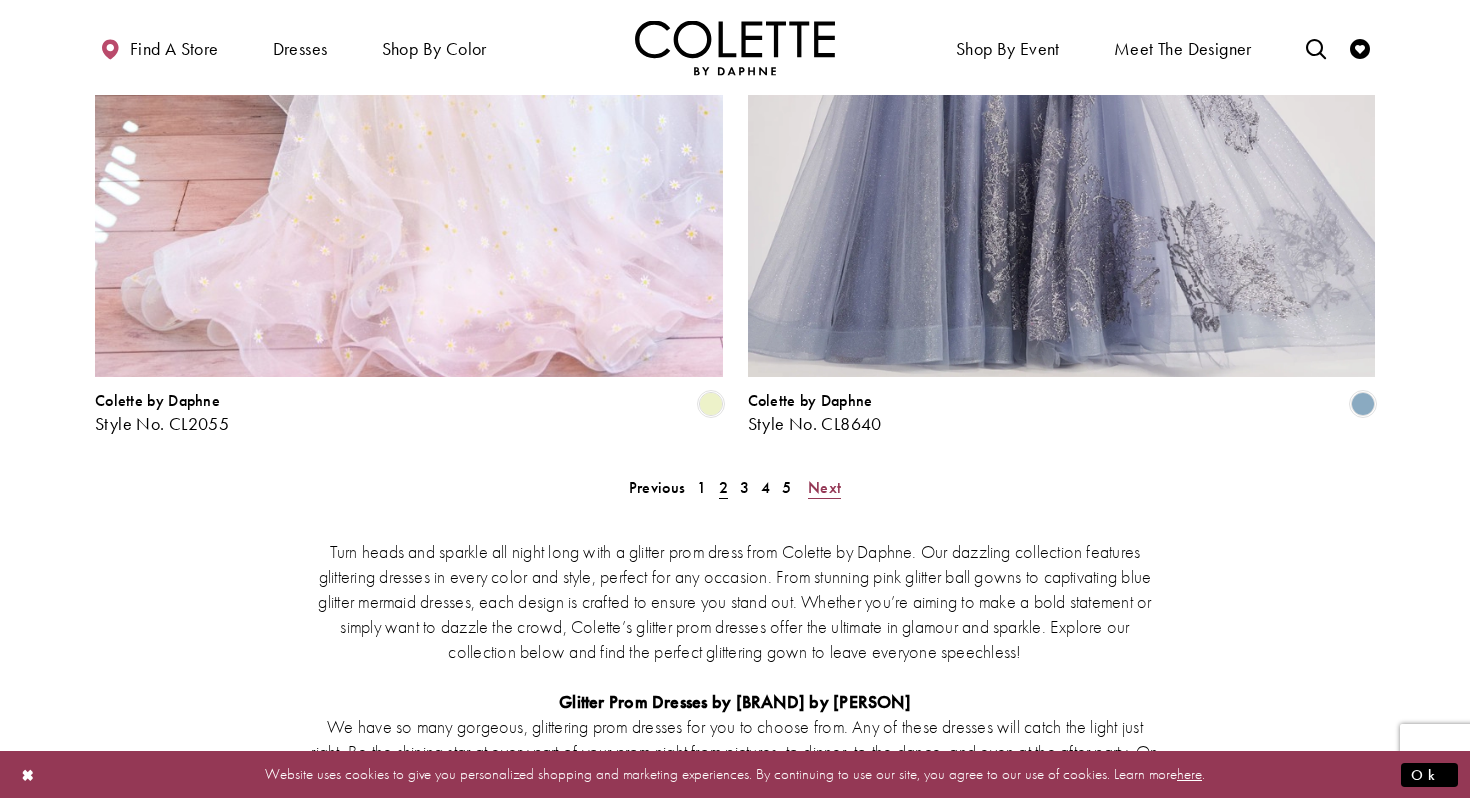 click on "Next" at bounding box center [824, 487] 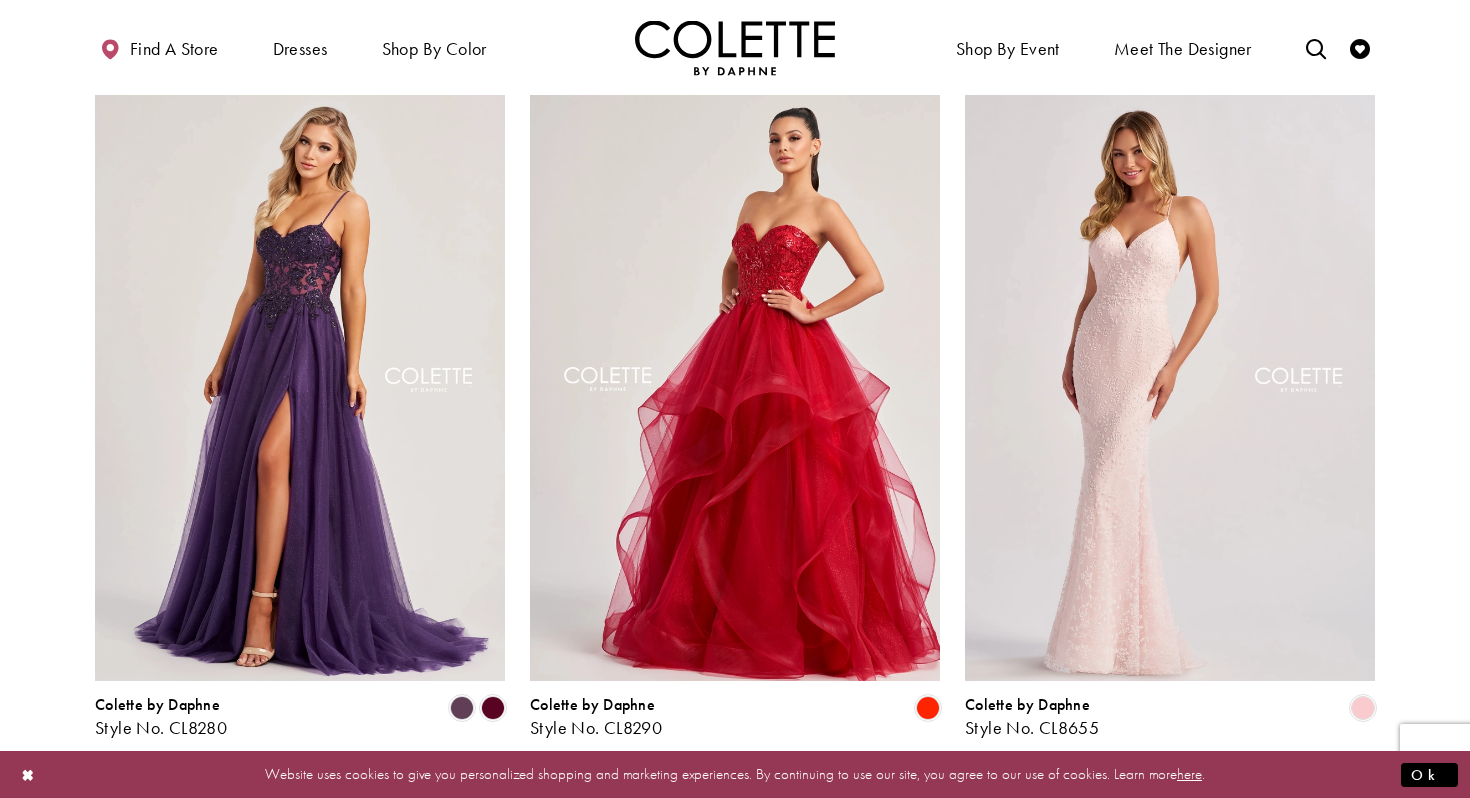 scroll, scrollTop: 115, scrollLeft: 0, axis: vertical 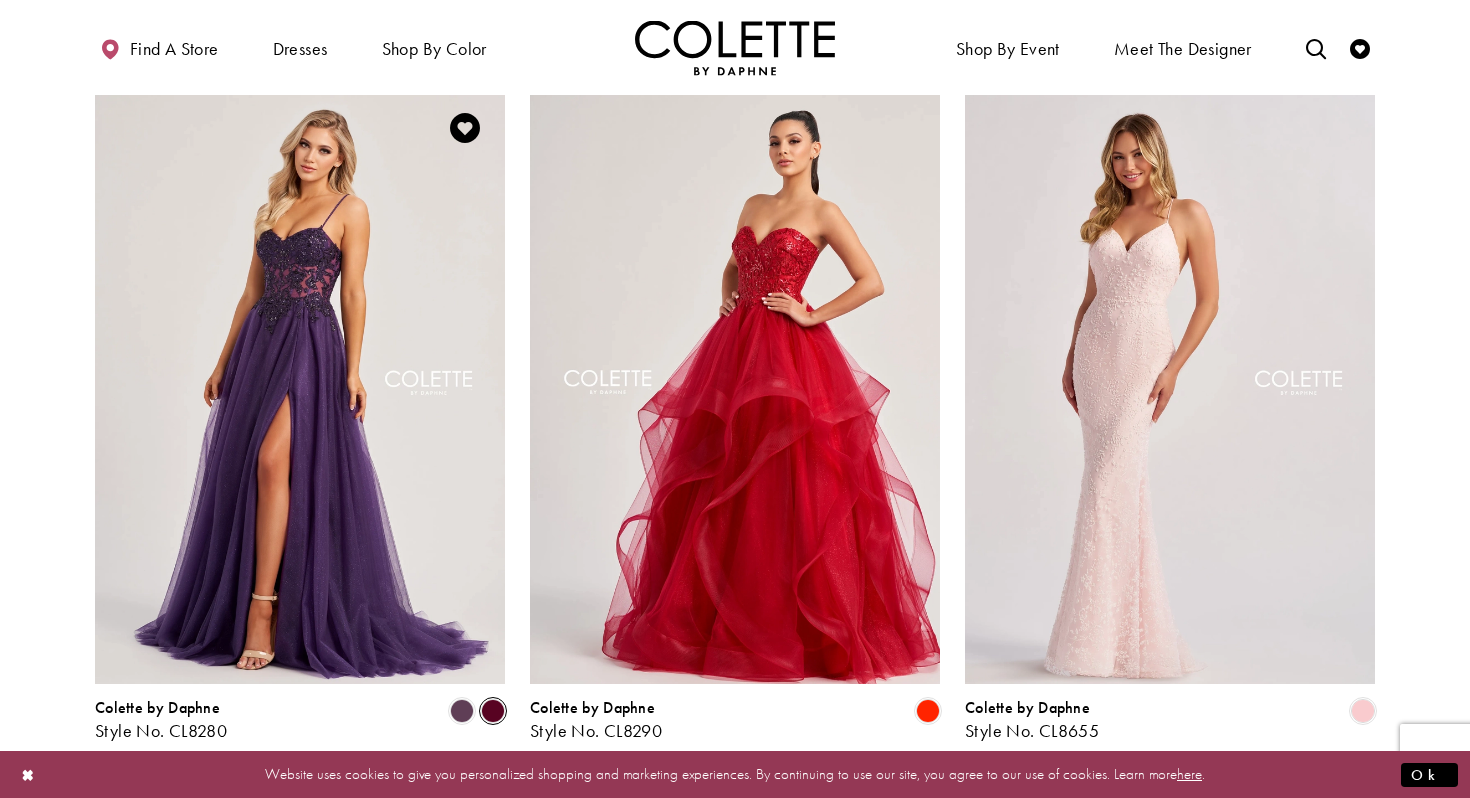 click at bounding box center [493, 711] 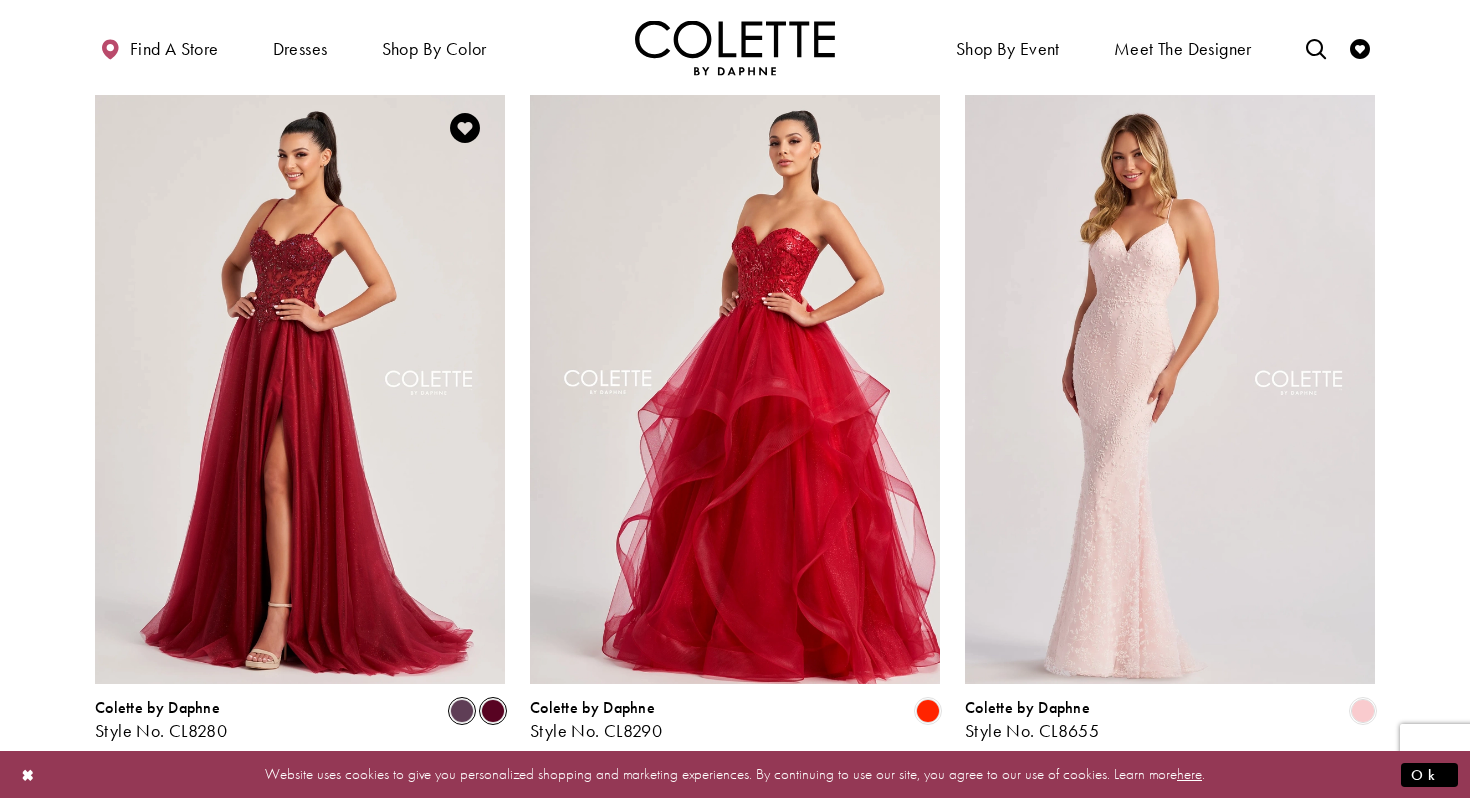 click at bounding box center [462, 711] 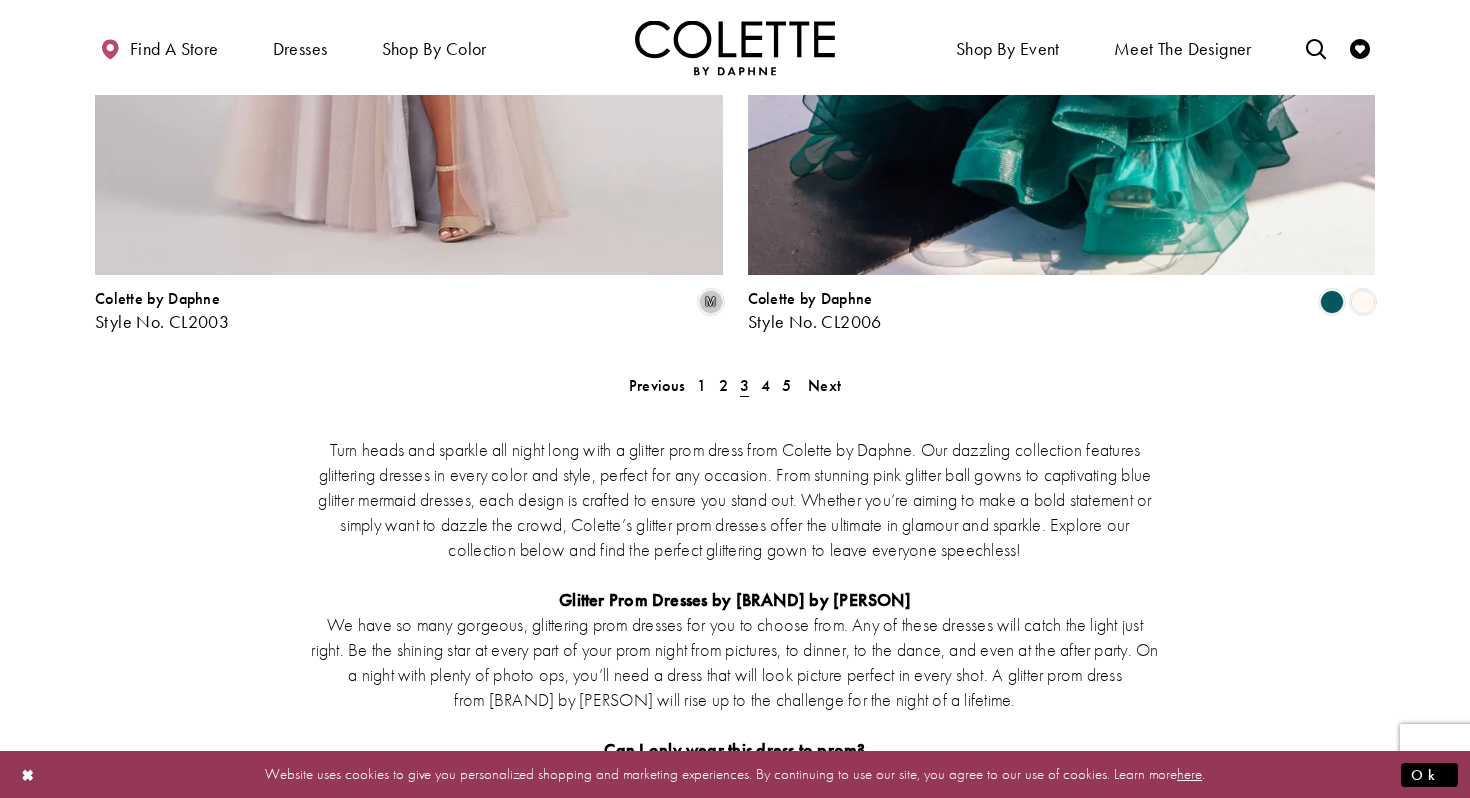 scroll, scrollTop: 3702, scrollLeft: 0, axis: vertical 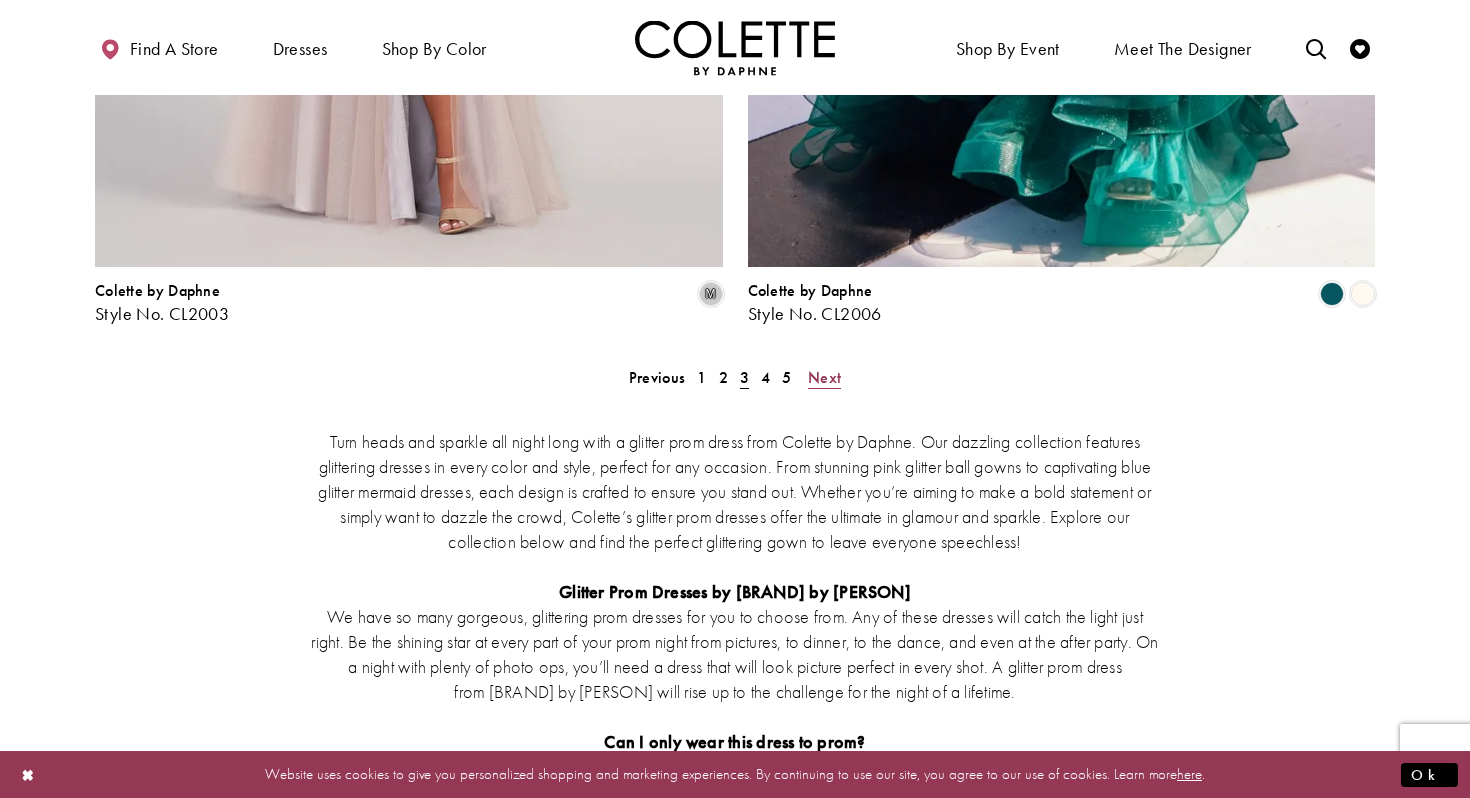 click on "Next" at bounding box center [824, 377] 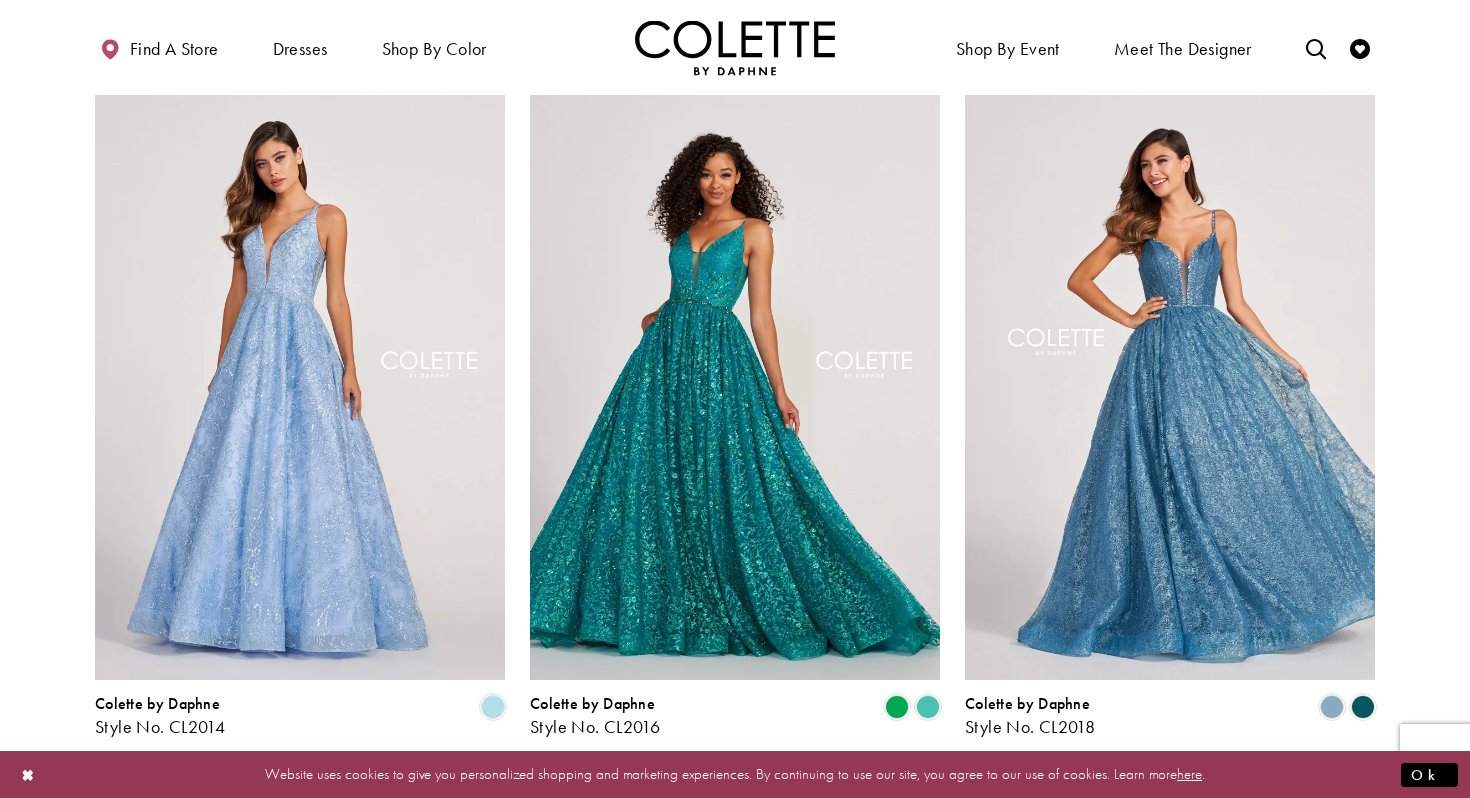 scroll, scrollTop: 846, scrollLeft: 0, axis: vertical 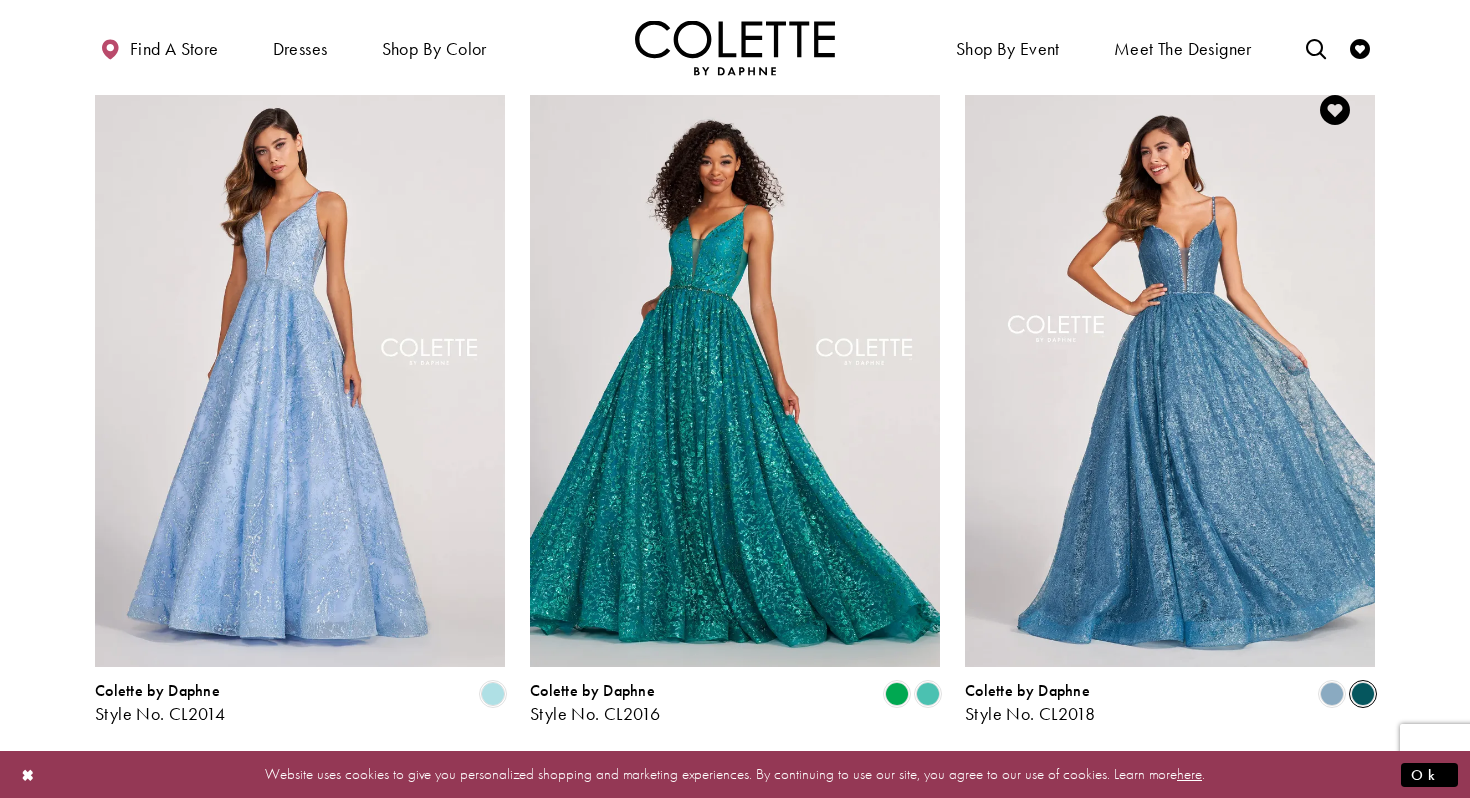 click at bounding box center (1363, 694) 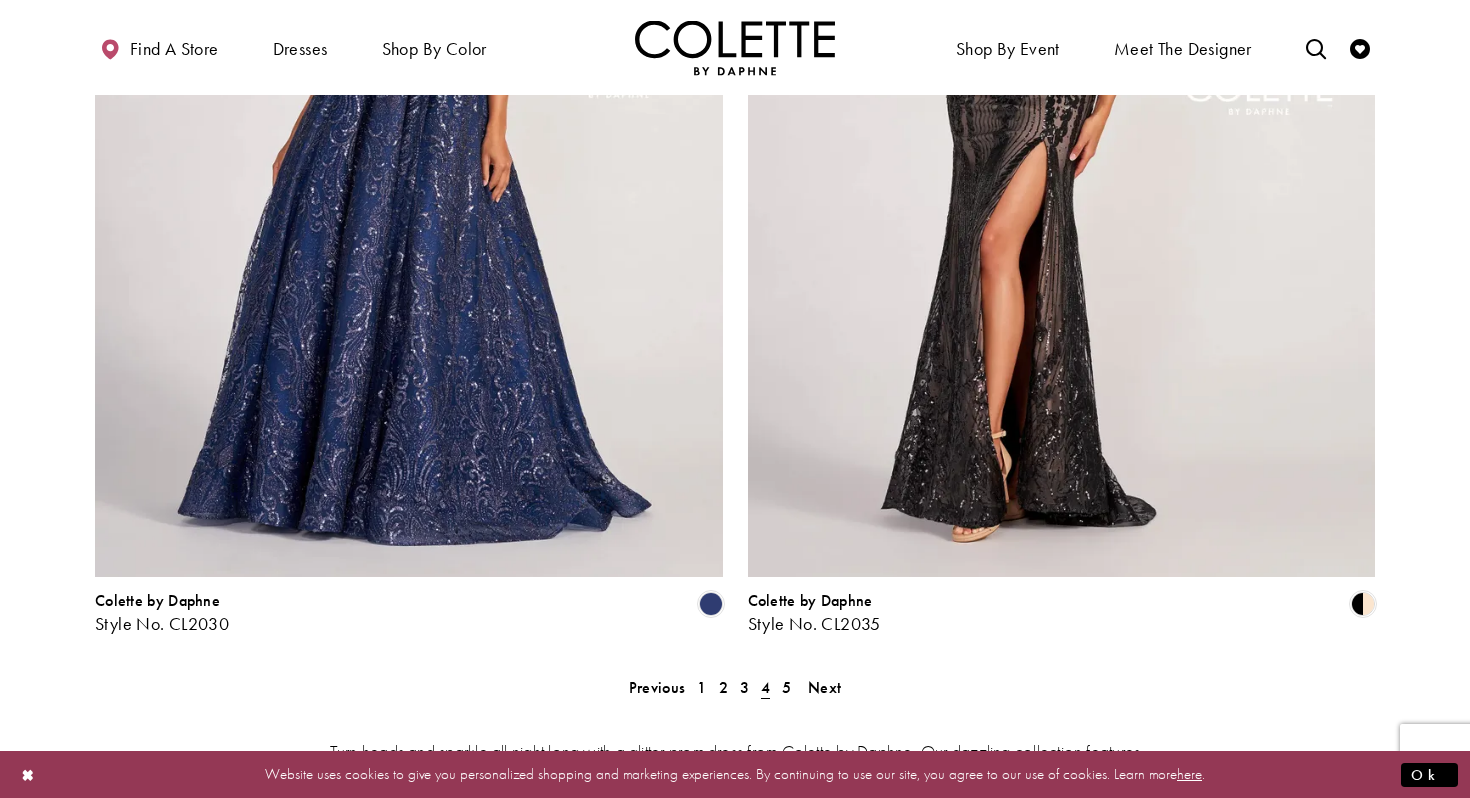 scroll, scrollTop: 3825, scrollLeft: 0, axis: vertical 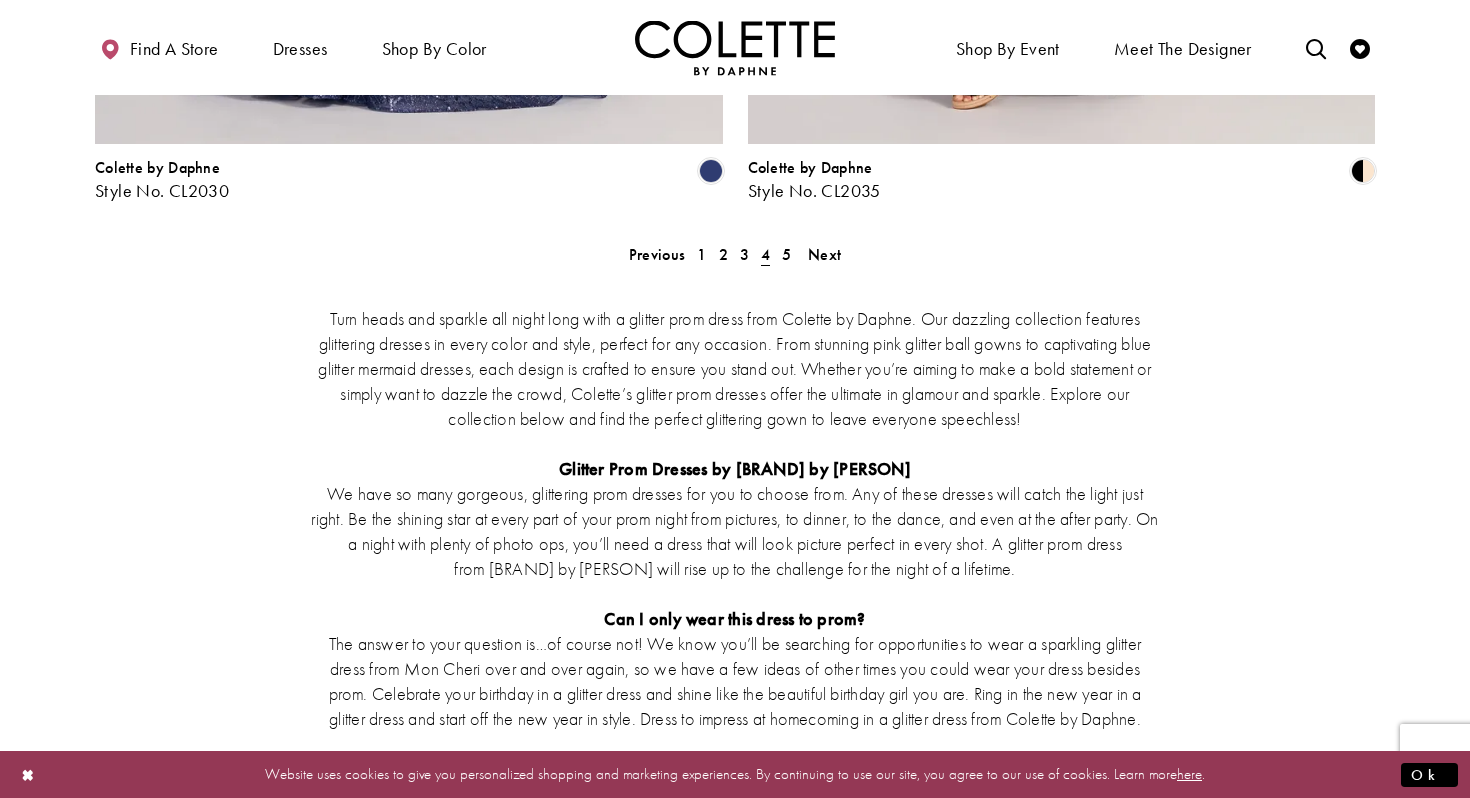 click on "Turn heads and sparkle all night long with a glitter prom dress from [BRAND] by [PERSON]. Our dazzling collection features glittering dresses in every color and style, perfect for any occasion. From stunning pink glitter ball gowns to captivating blue glitter mermaid dresses, each design is crafted to ensure you stand out. Whether you’re aiming to make a bold statement or simply want to dazzle the crowd, [BRAND]’s glitter prom dresses offer the ultimate in glamour and sparkle. Explore our collection below and find the perfect glittering gown to leave everyone speechless!   Glitter Prom Dresses by [BRAND] by [PERSON]
Can I only wear this dress to prom?
Featured glitter prom dress
Style #[NUMBER]" at bounding box center [735, 592] 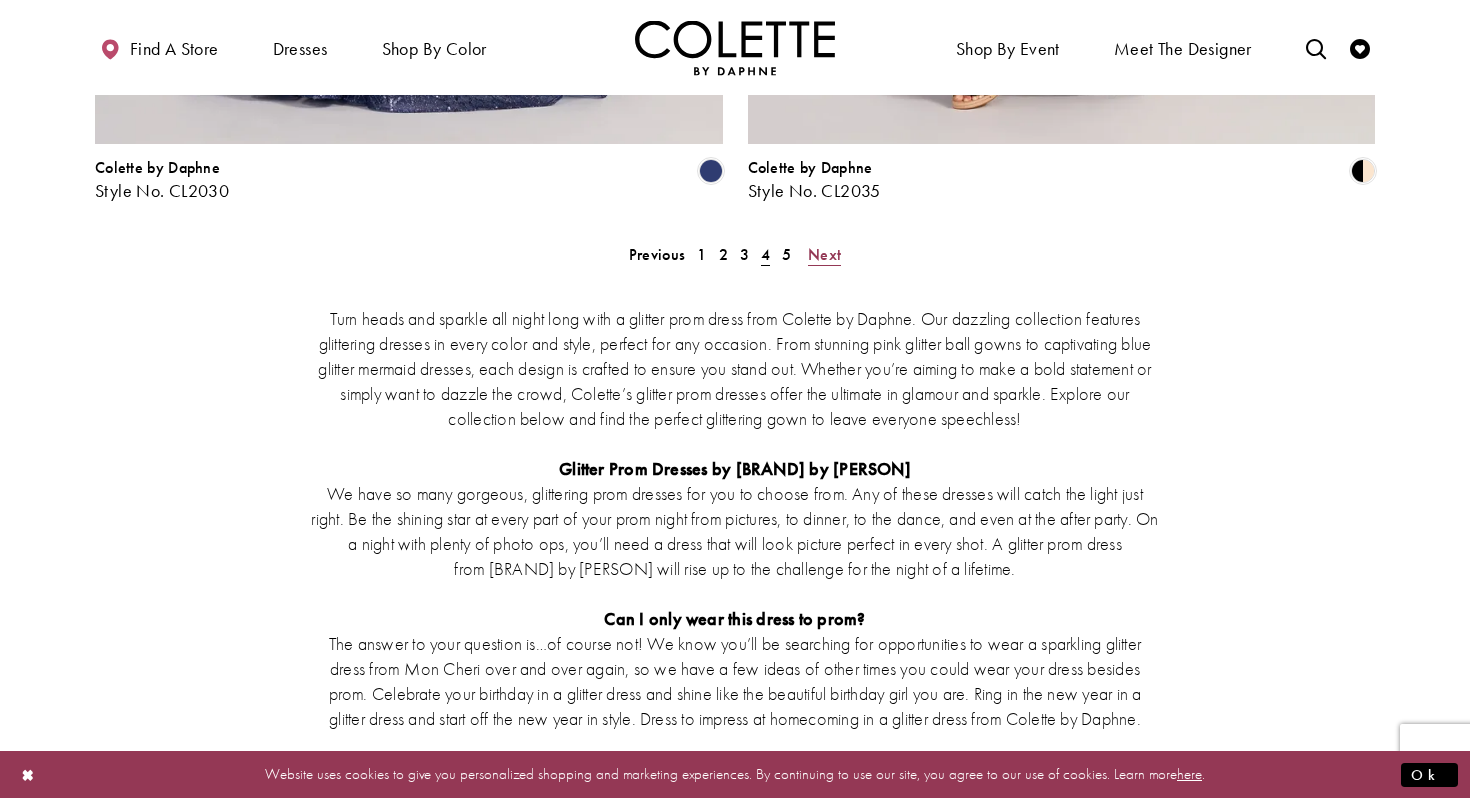click on "Next" at bounding box center (824, 254) 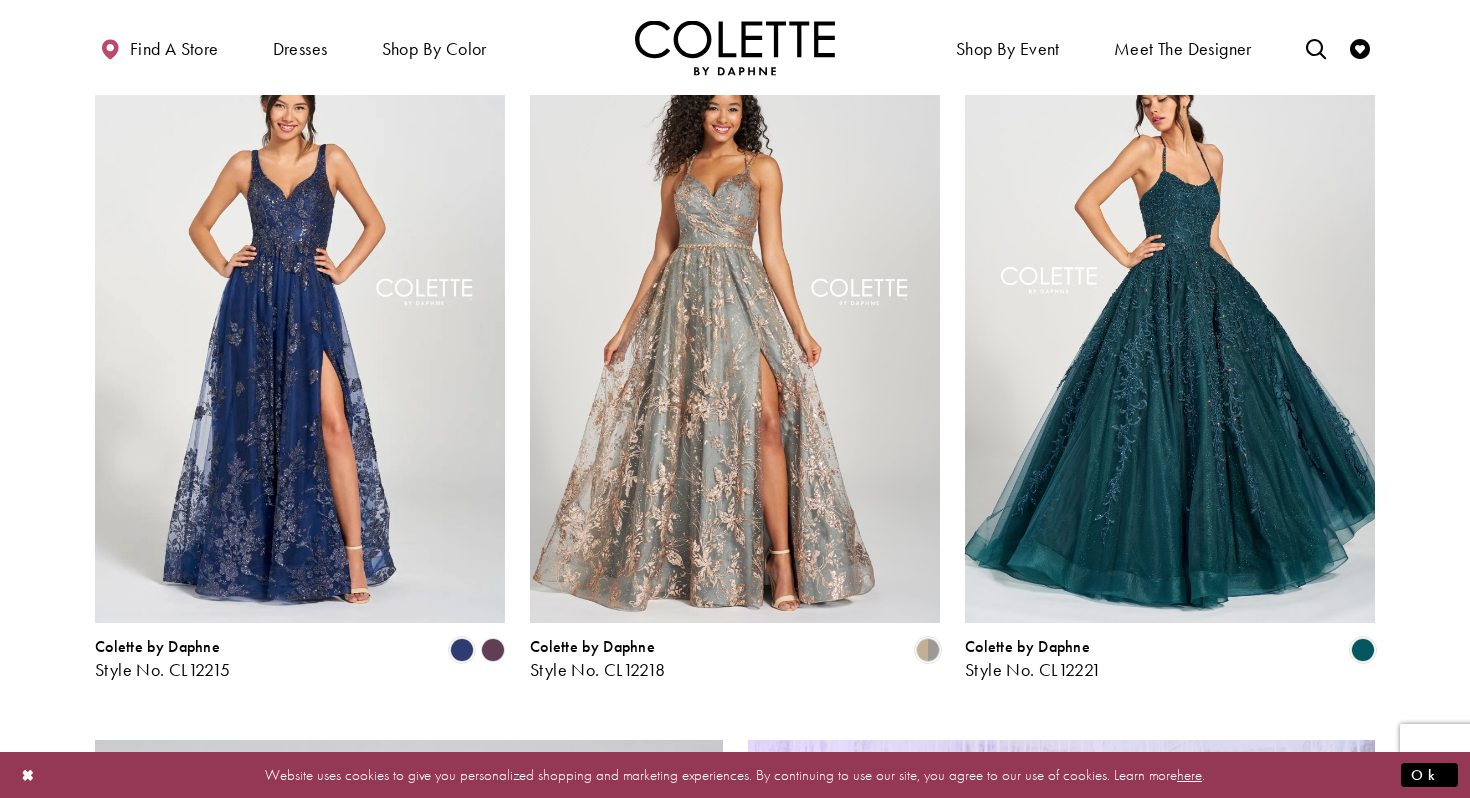 scroll, scrollTop: 961, scrollLeft: 0, axis: vertical 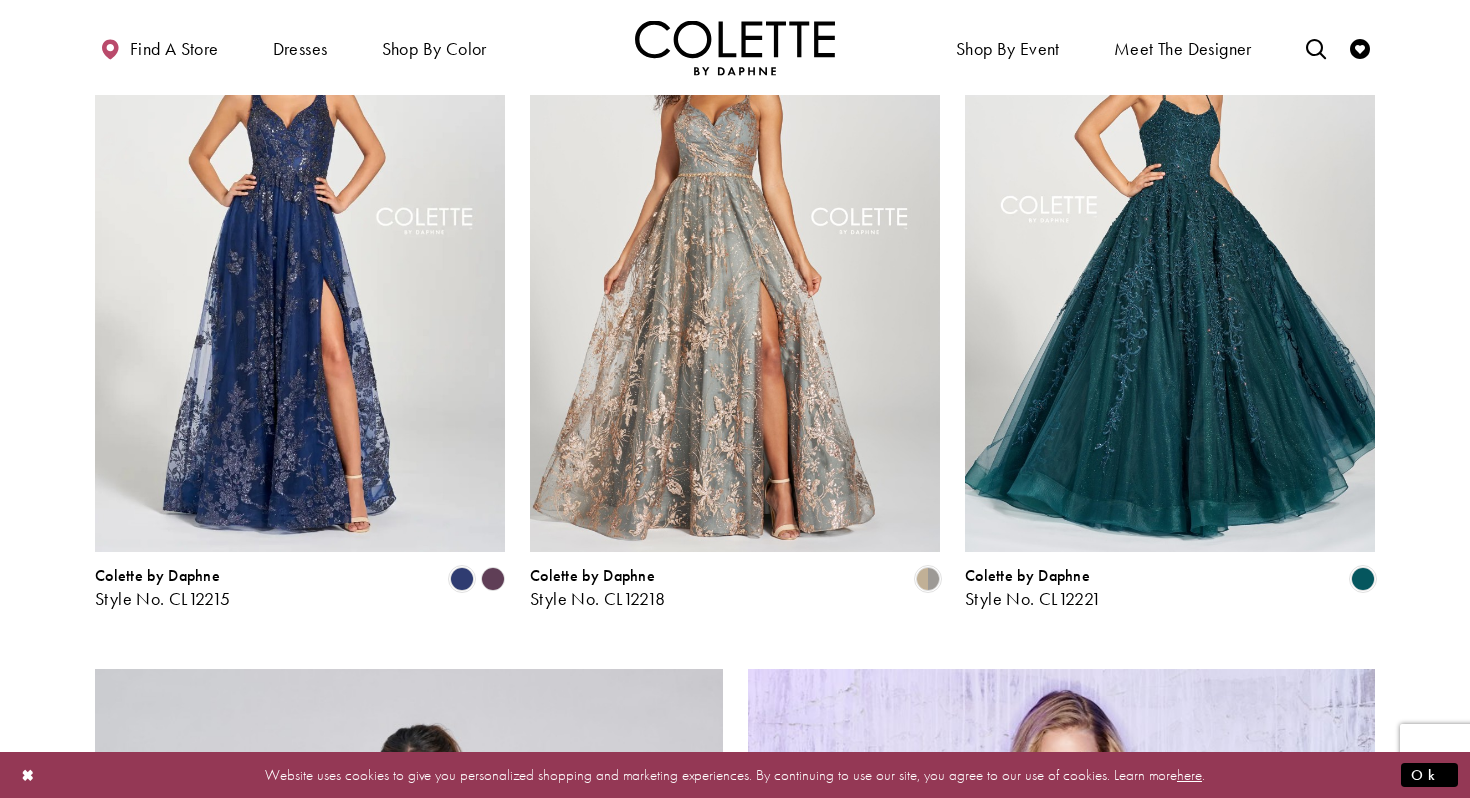 click 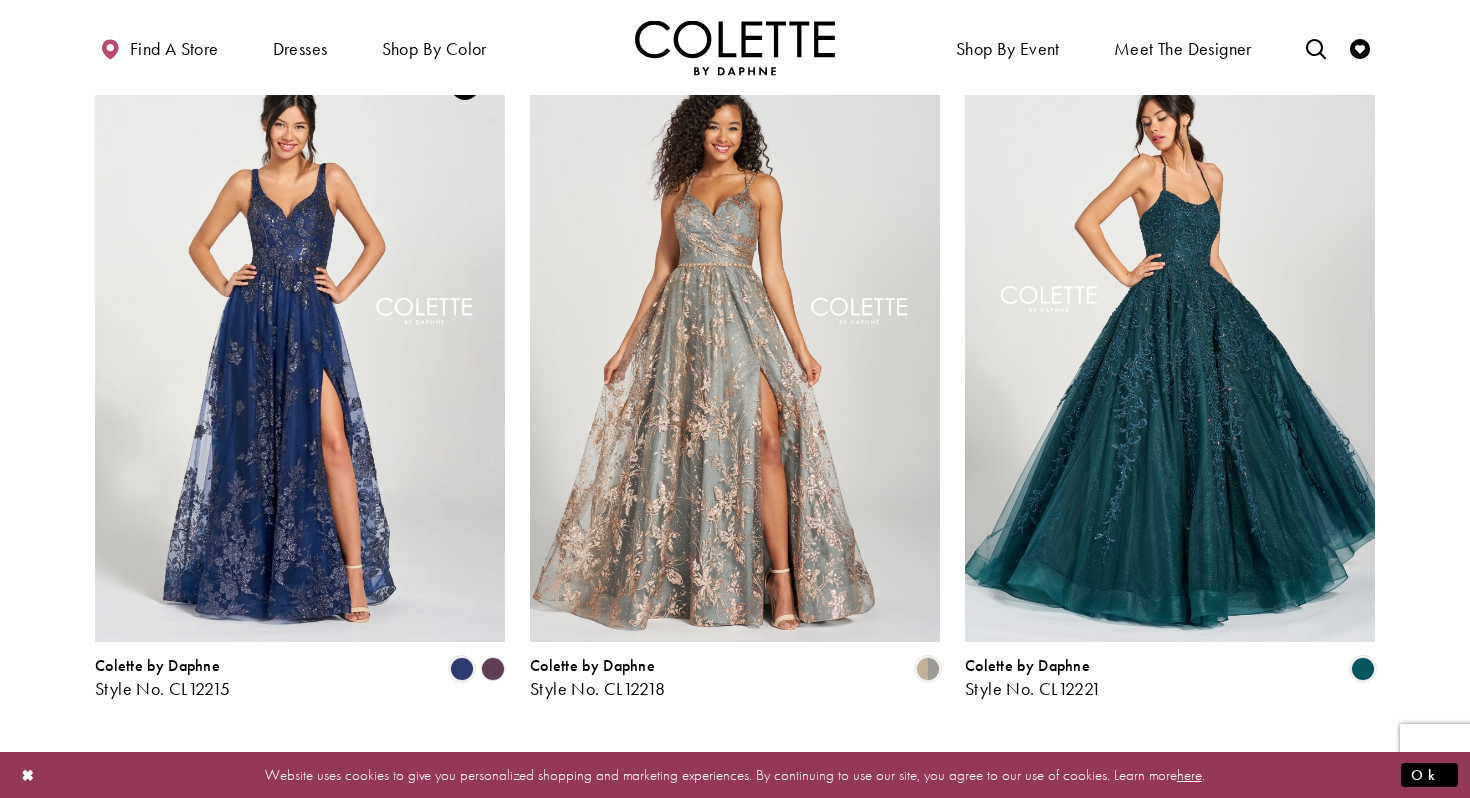 scroll, scrollTop: 872, scrollLeft: 0, axis: vertical 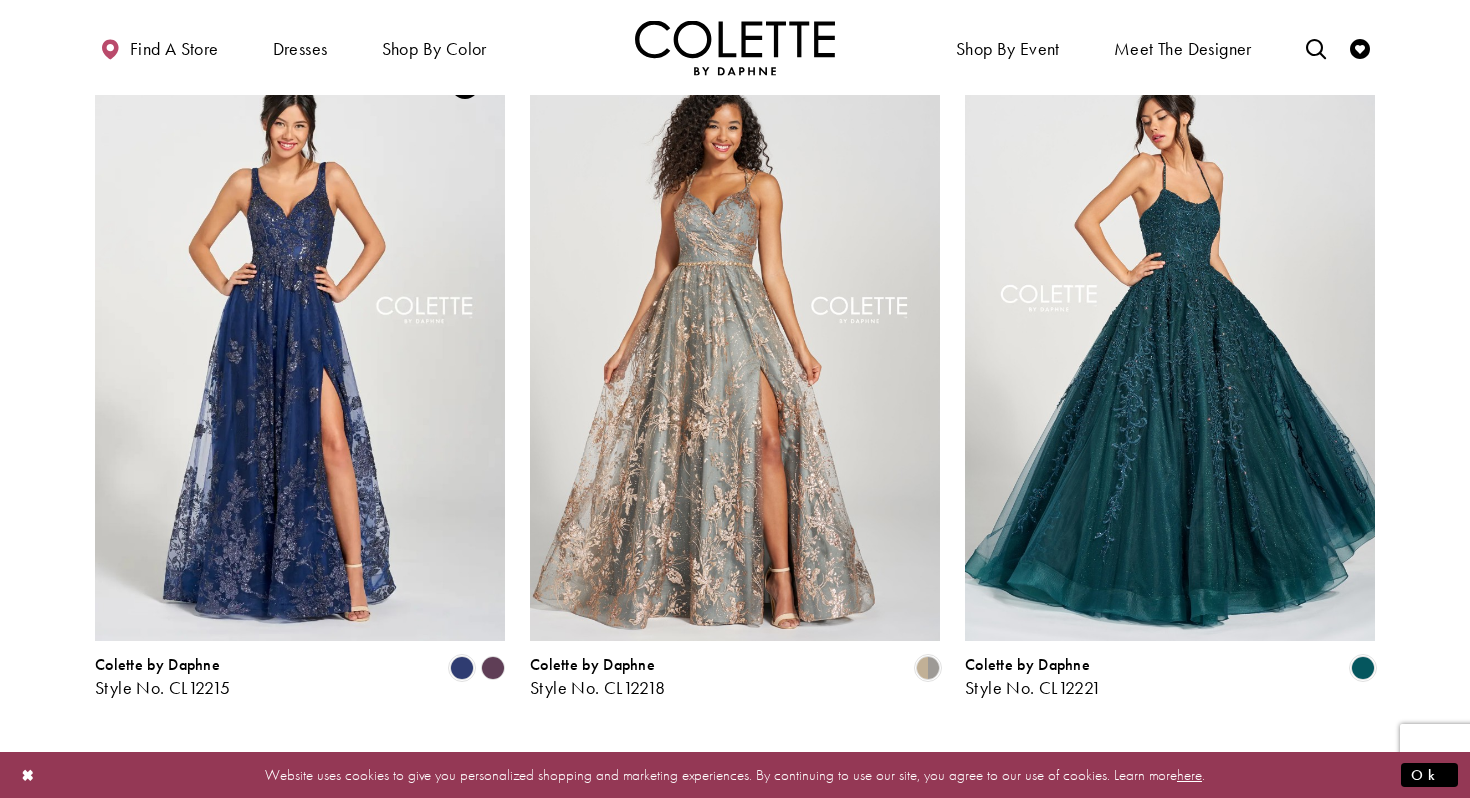 click 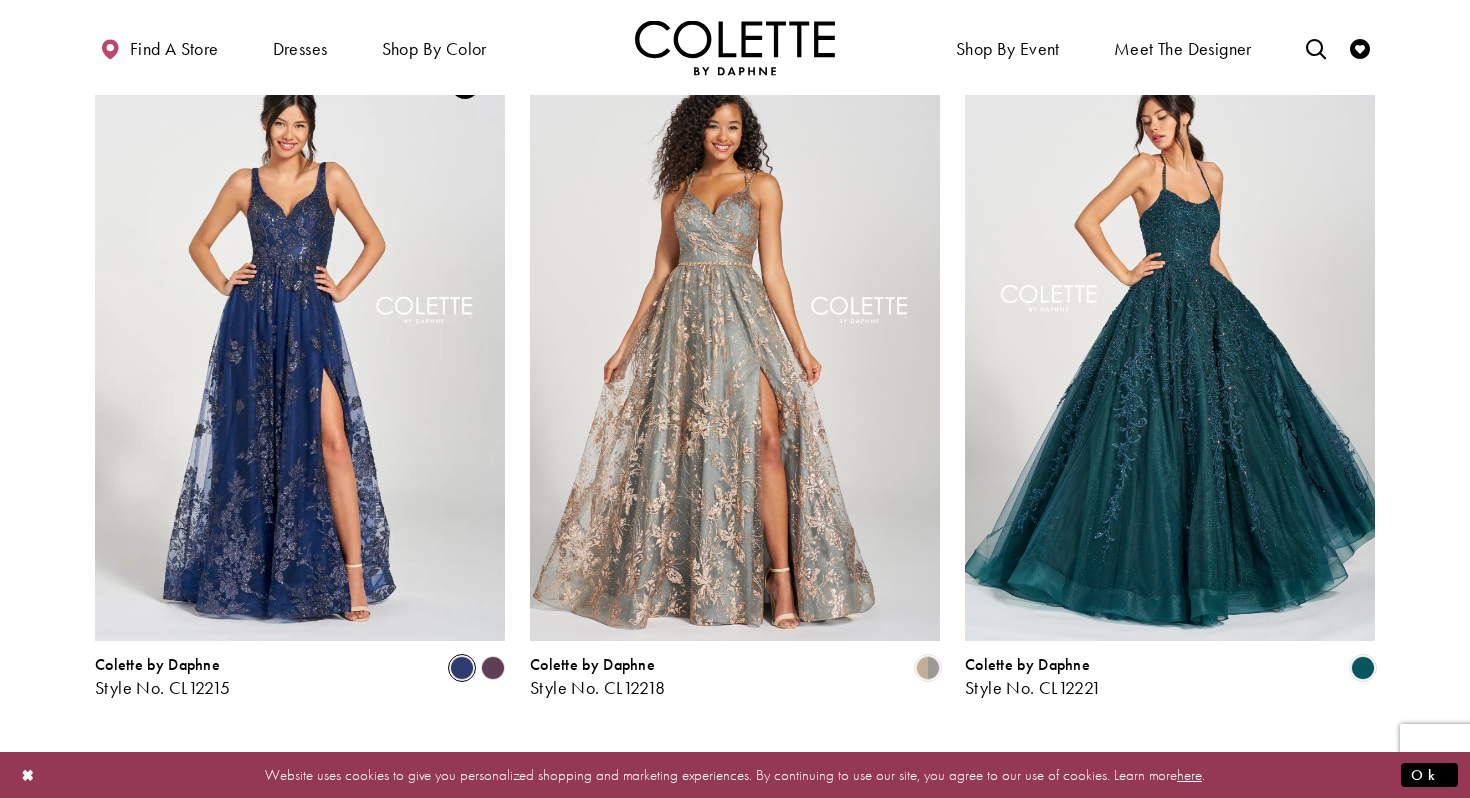 click at bounding box center (462, 668) 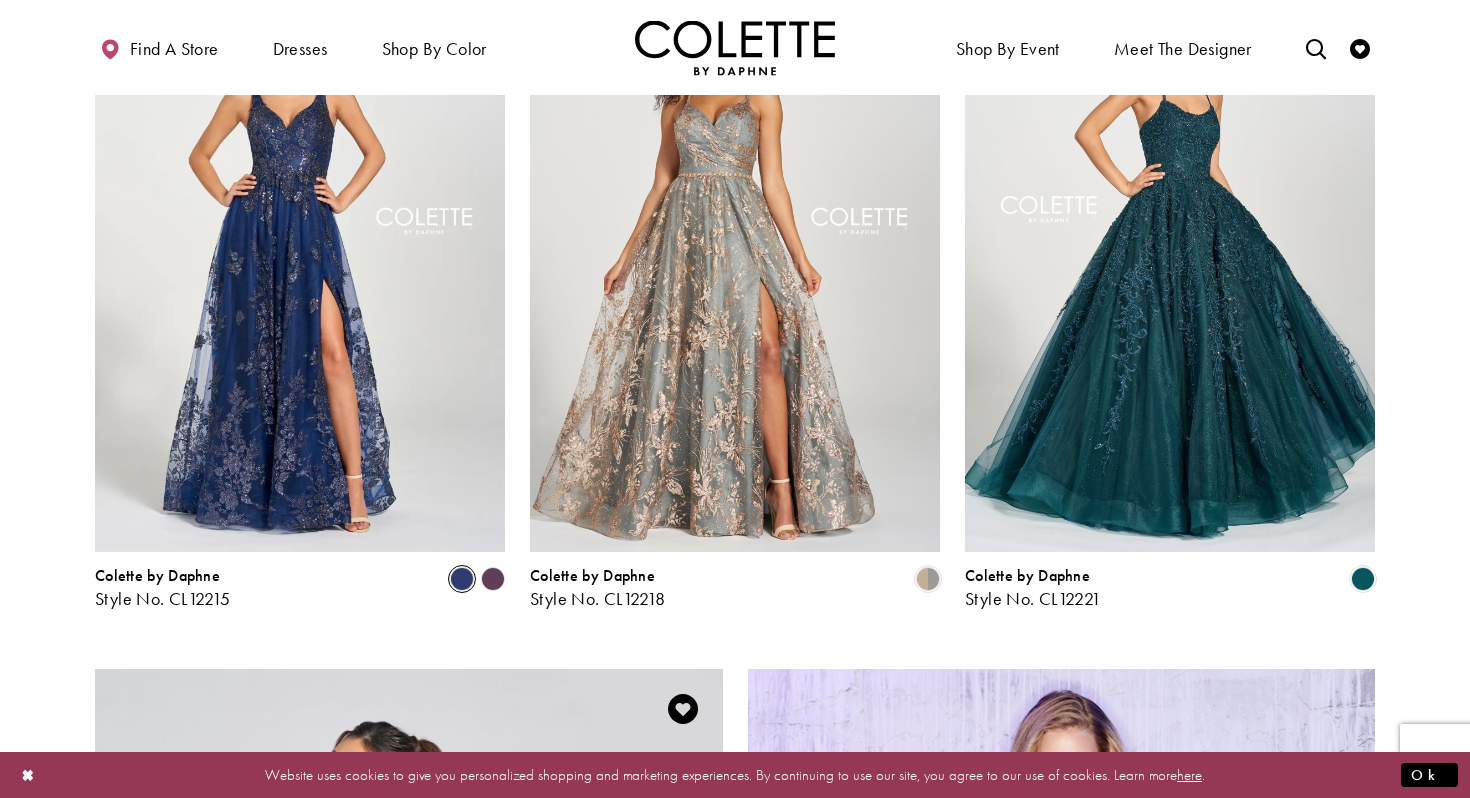 scroll, scrollTop: 0, scrollLeft: 0, axis: both 